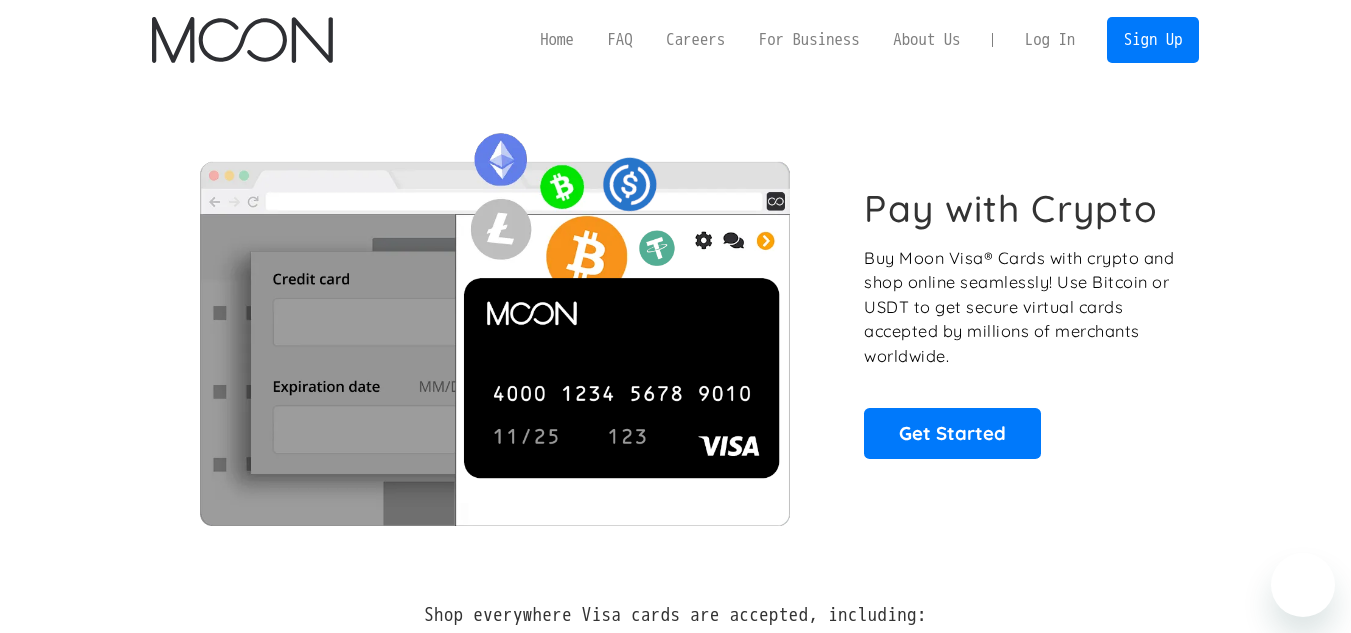 scroll, scrollTop: 0, scrollLeft: 0, axis: both 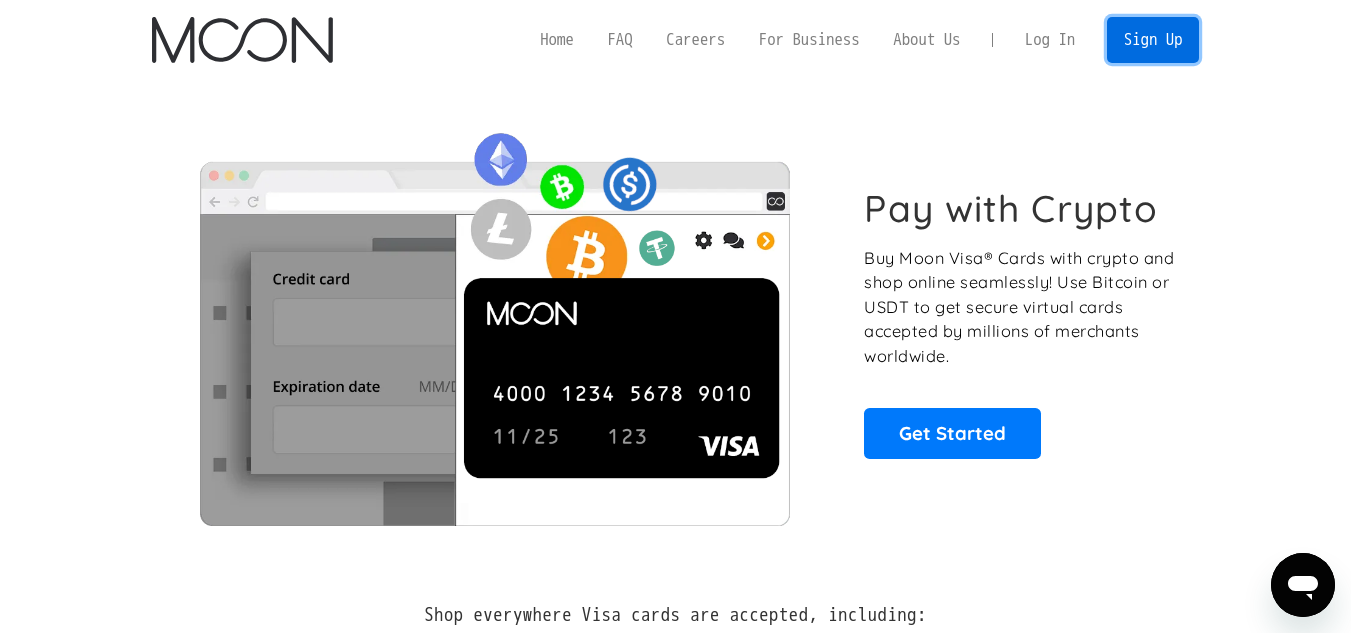 click on "Sign Up" at bounding box center (1153, 39) 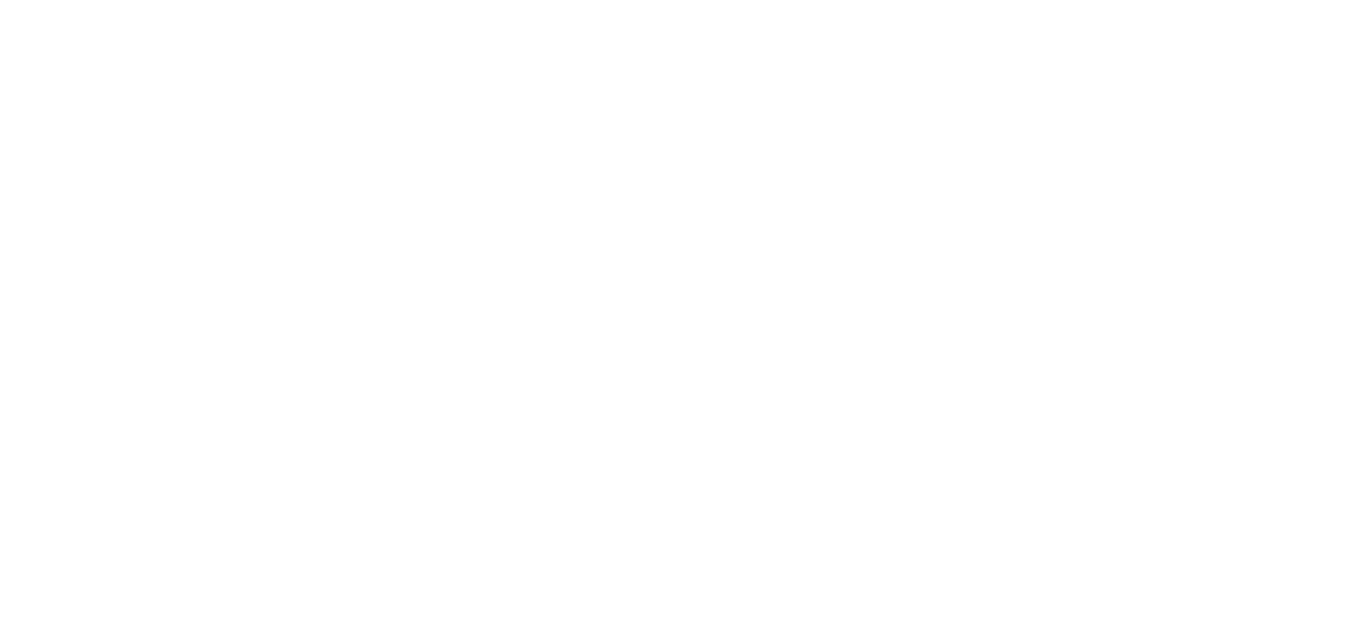 scroll, scrollTop: 0, scrollLeft: 0, axis: both 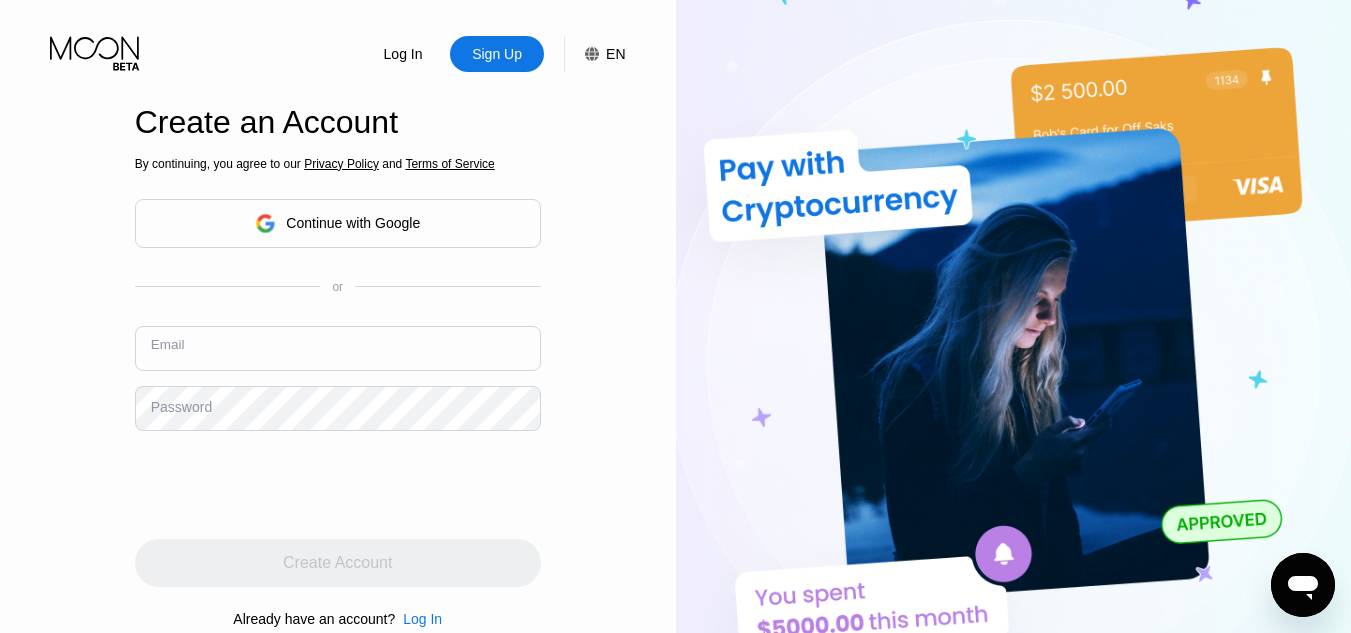 click at bounding box center (338, 348) 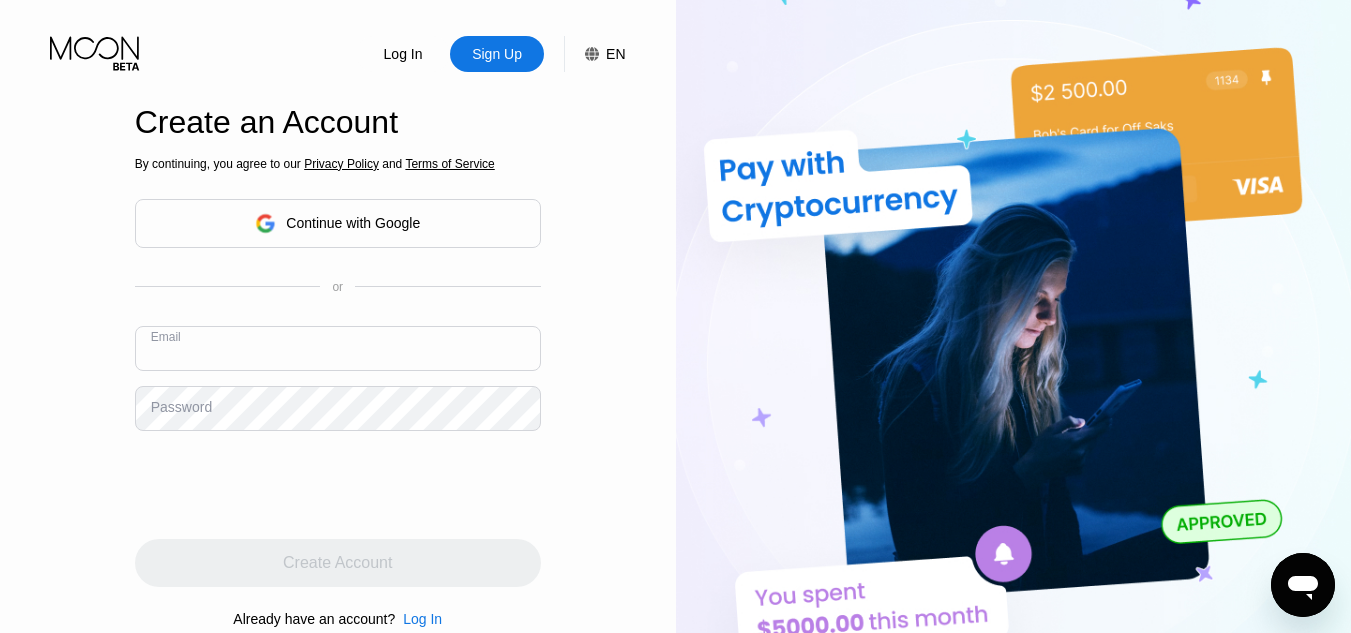 click at bounding box center (338, 348) 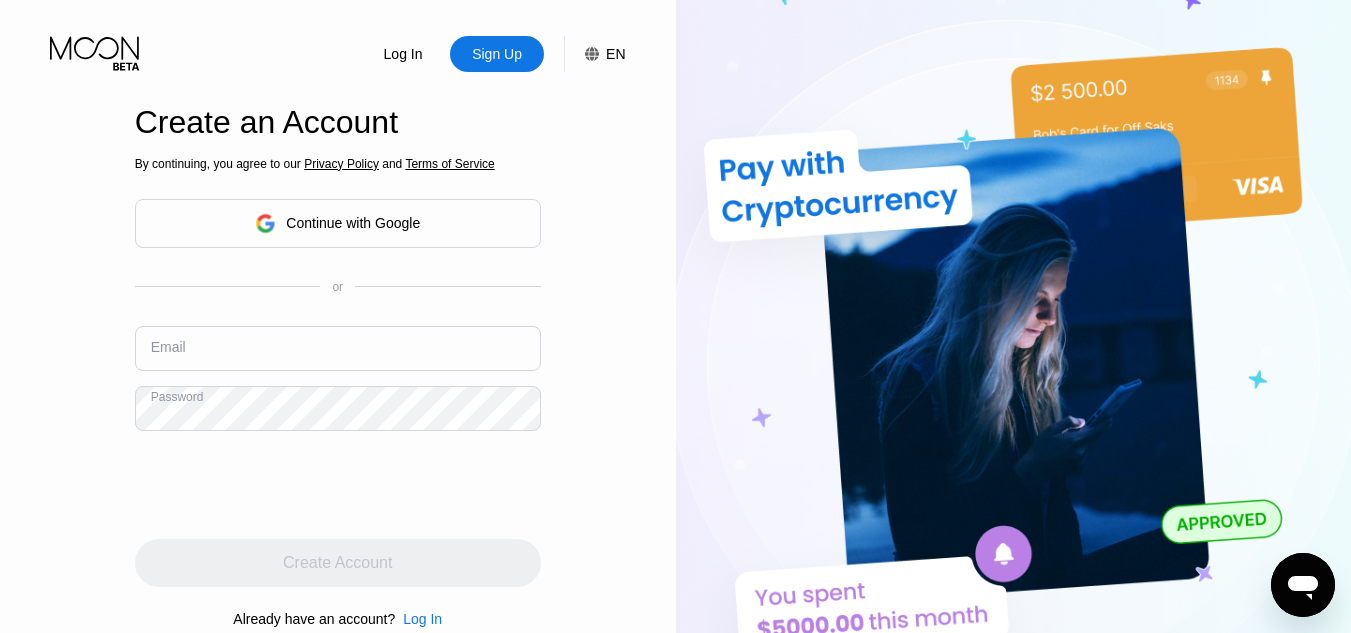 click at bounding box center [338, 348] 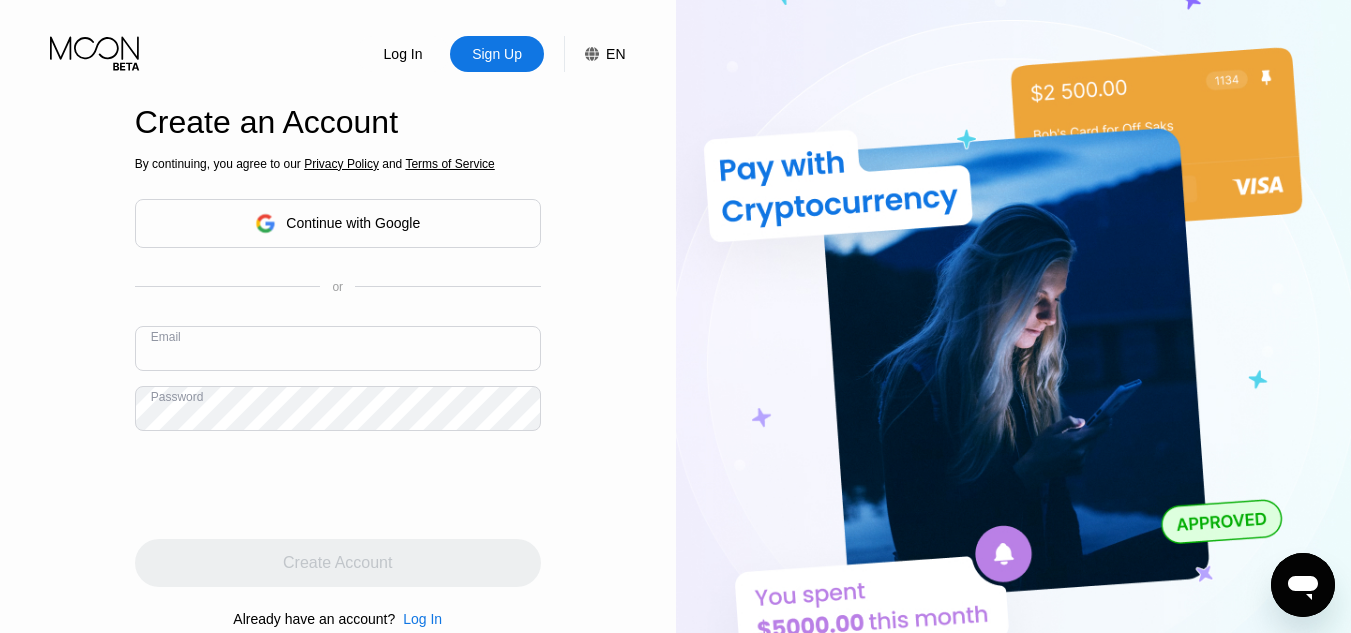 paste on "[USERNAME]@[EXAMPLE.COM]" 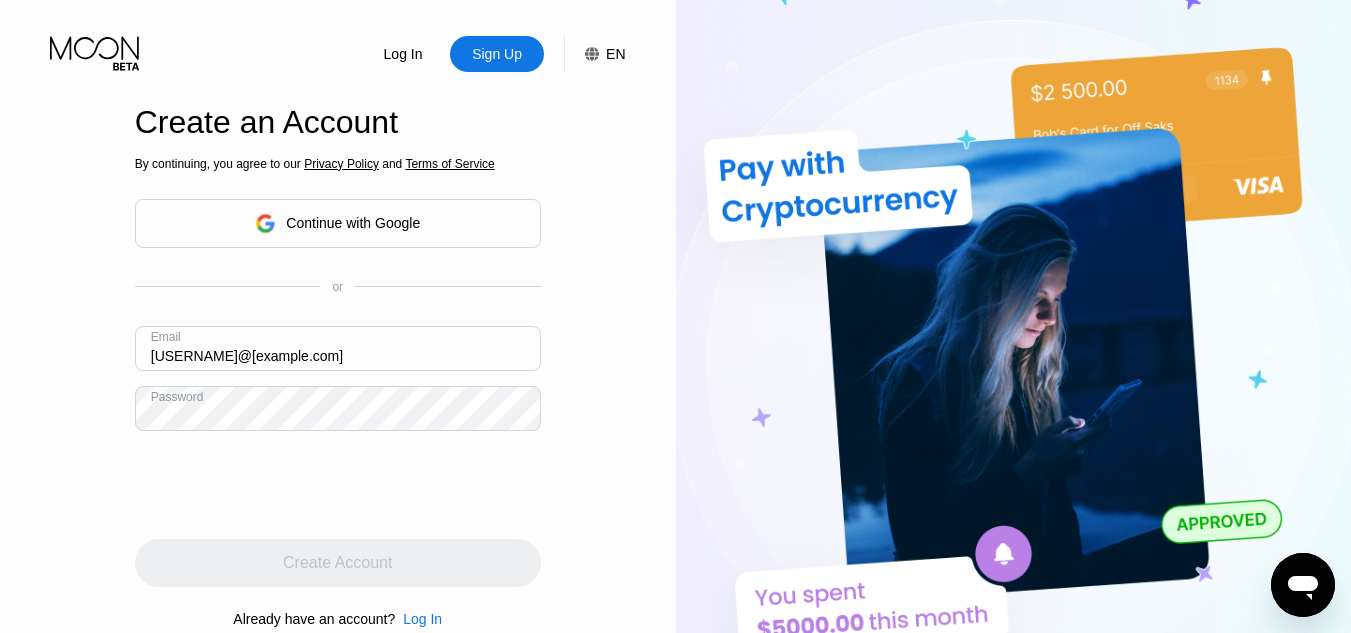type on "[USERNAME]@[EXAMPLE.COM]" 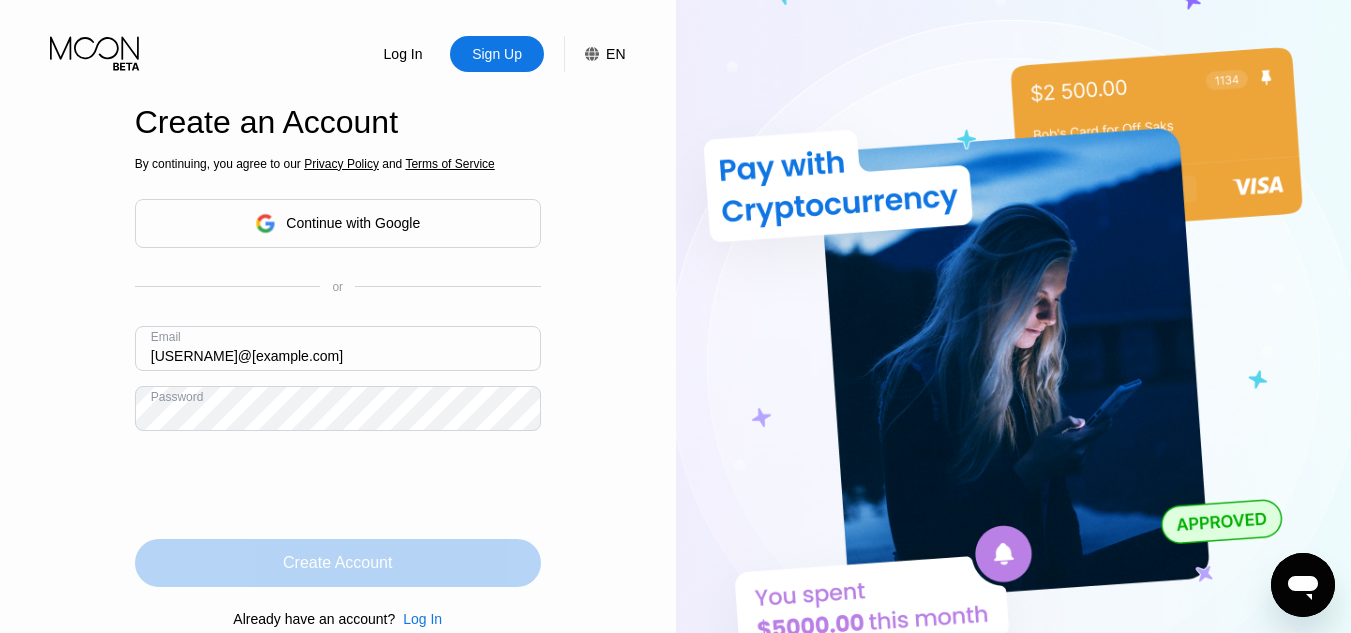 click on "Create Account" at bounding box center (337, 563) 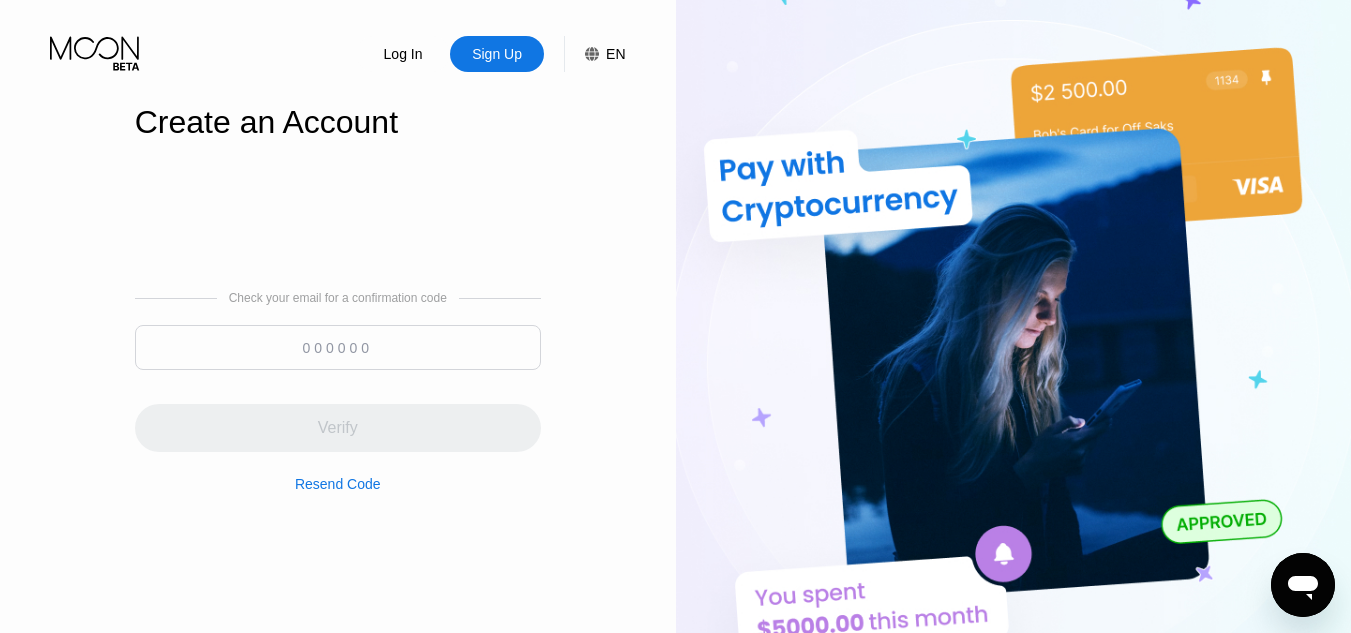 click at bounding box center (338, 347) 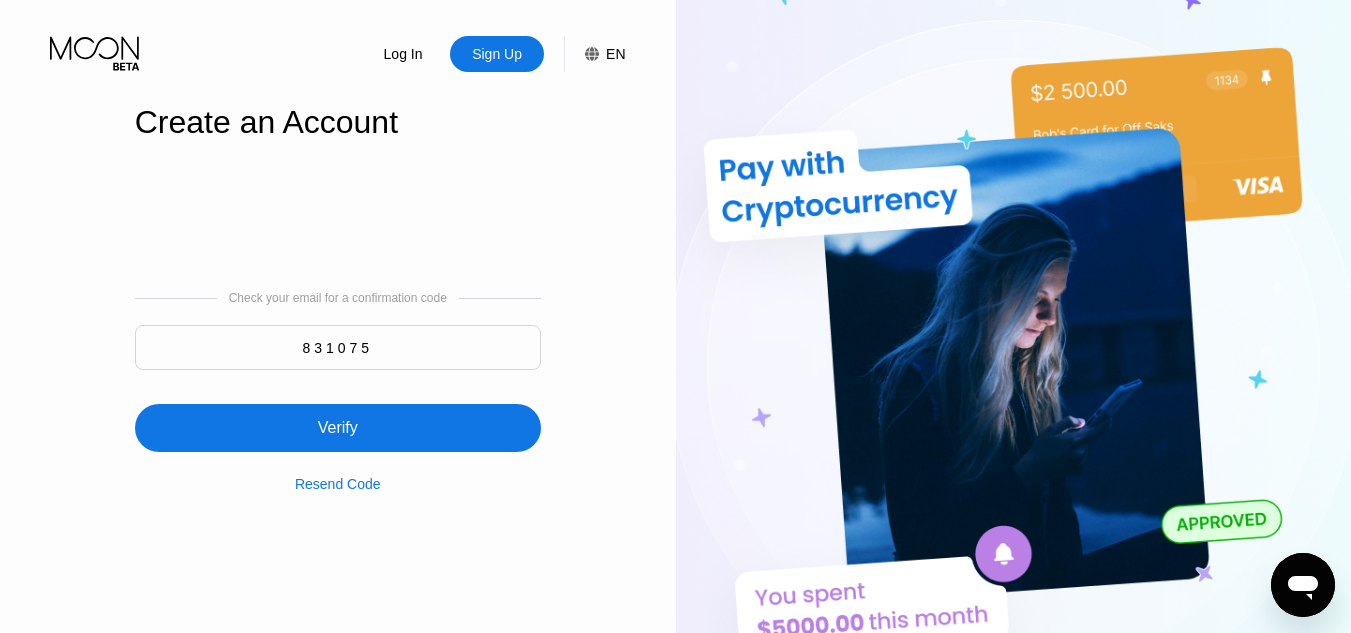 type on "831075" 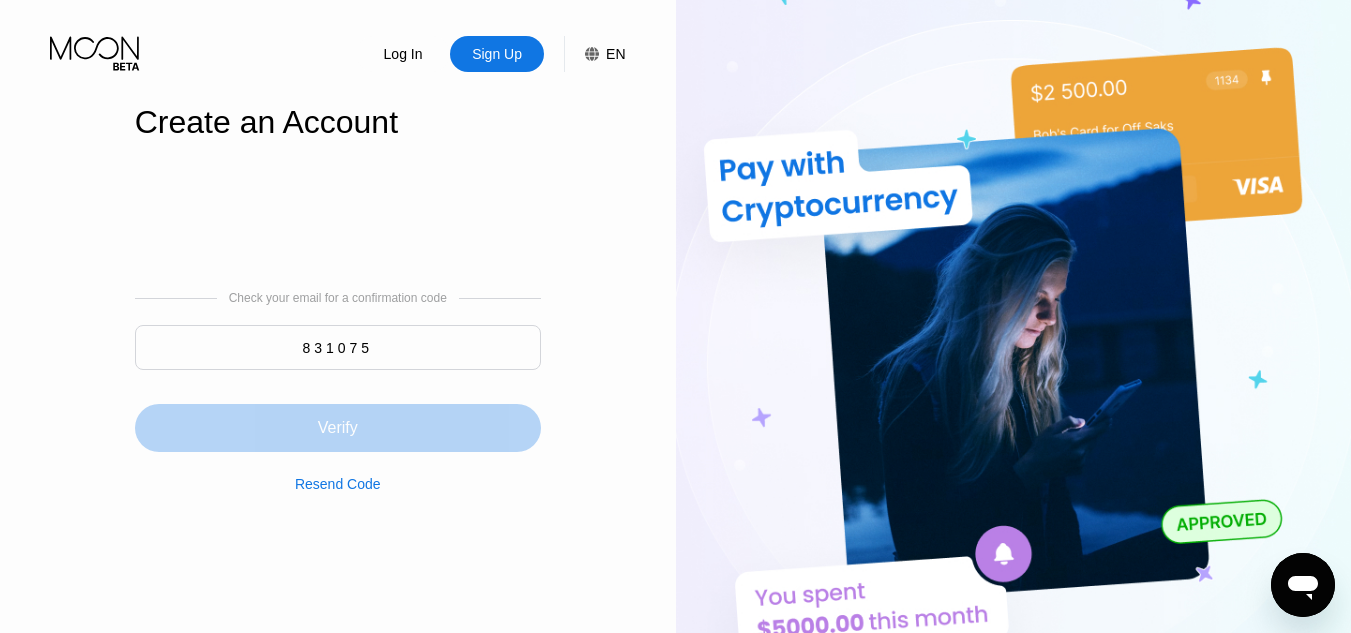 click on "Verify" at bounding box center (338, 428) 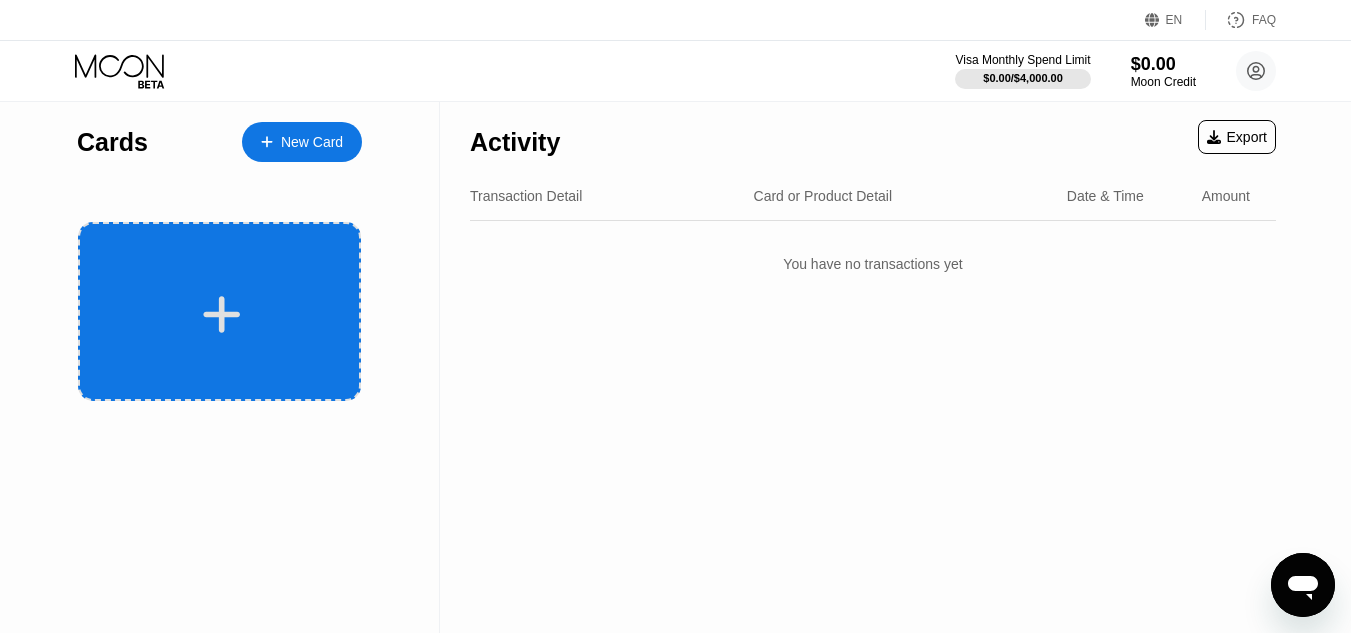 click at bounding box center (219, 311) 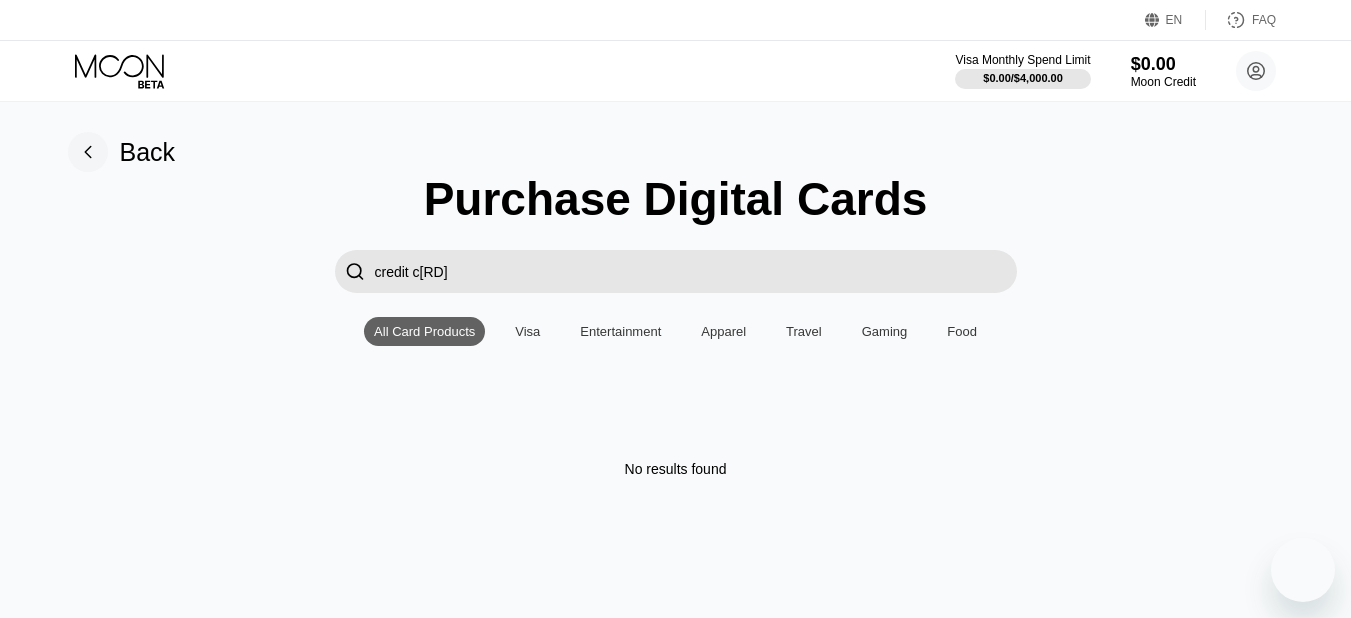 scroll, scrollTop: 0, scrollLeft: 0, axis: both 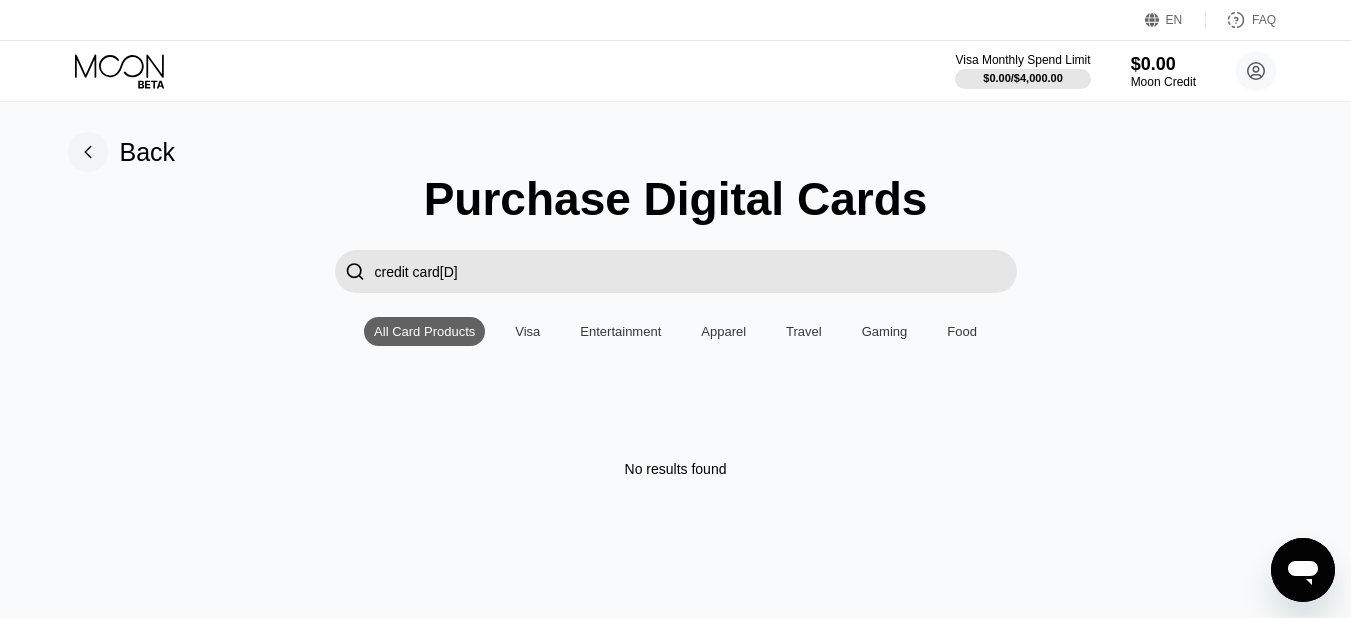 type on "credit card" 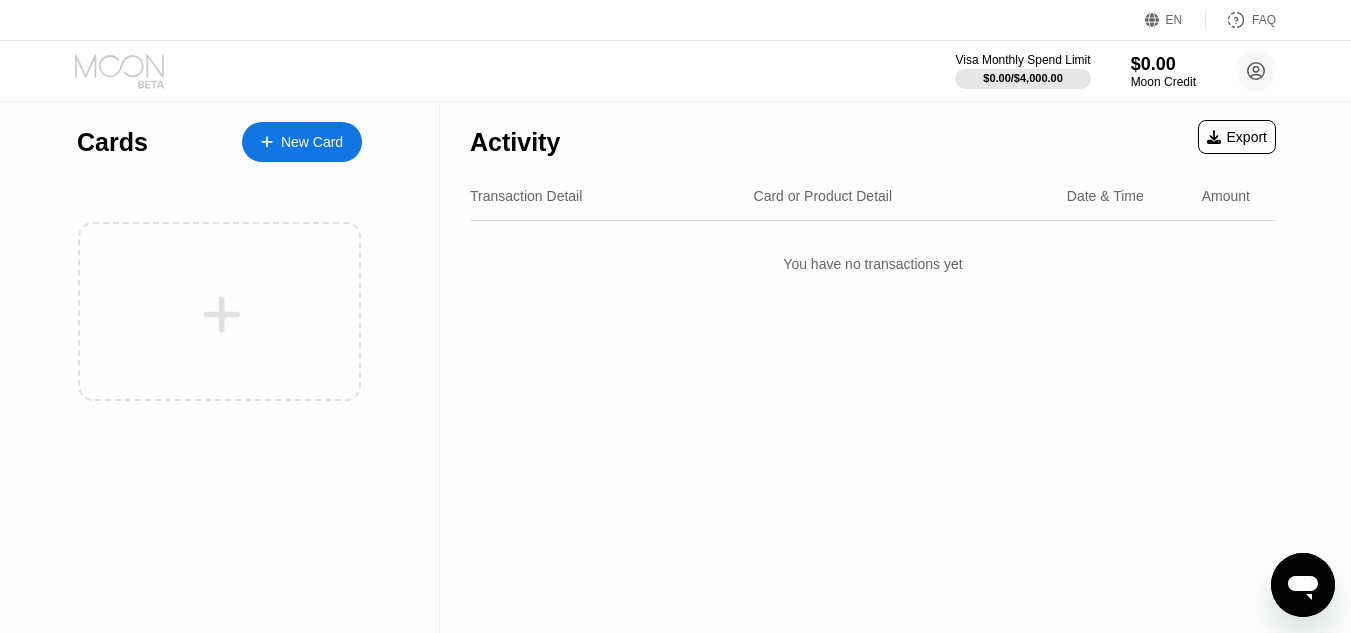 click 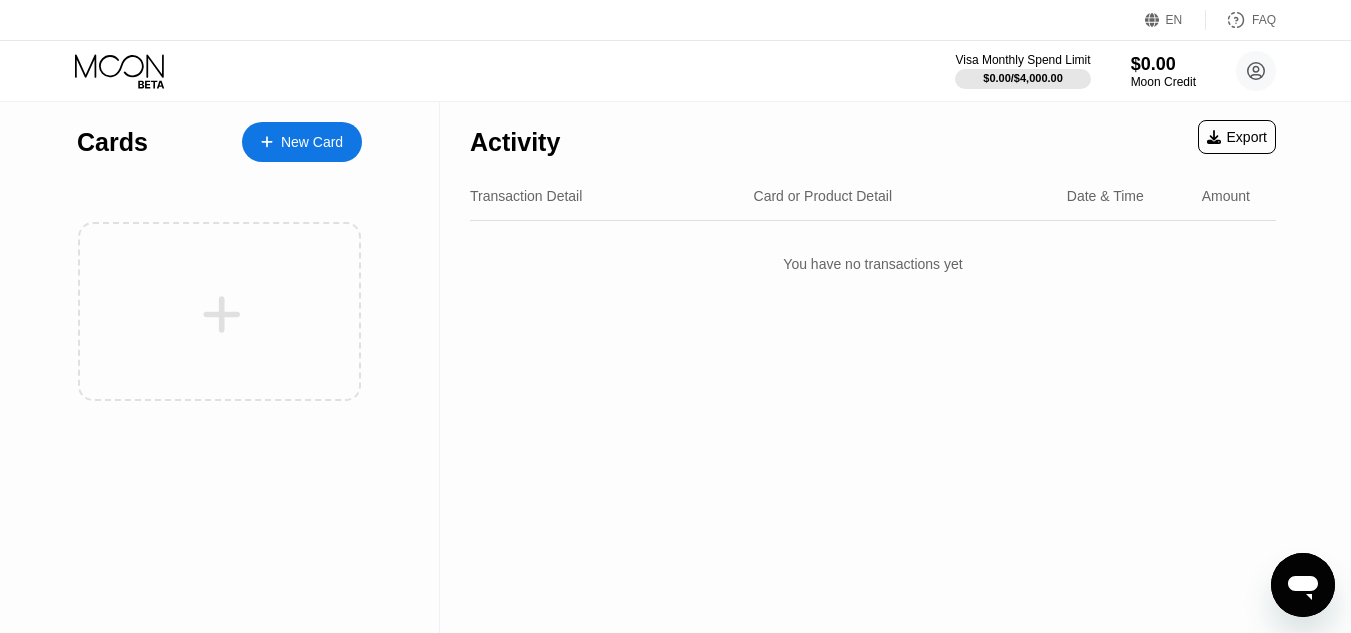 click 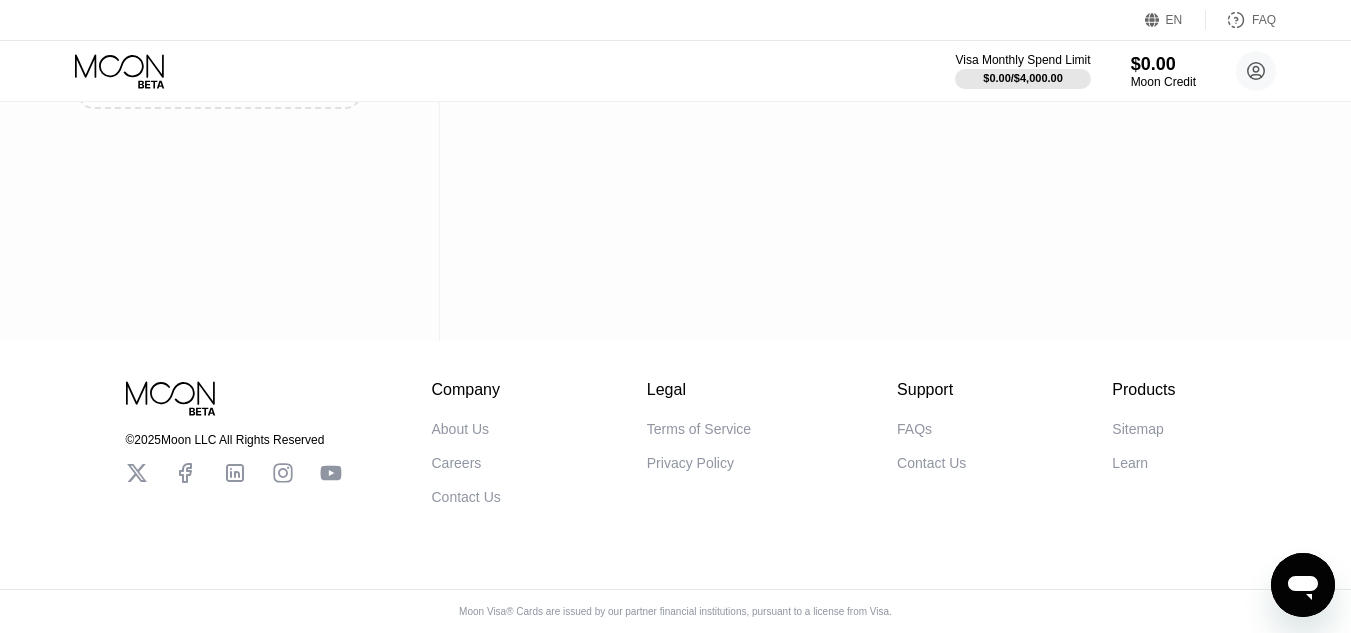 scroll, scrollTop: 307, scrollLeft: 0, axis: vertical 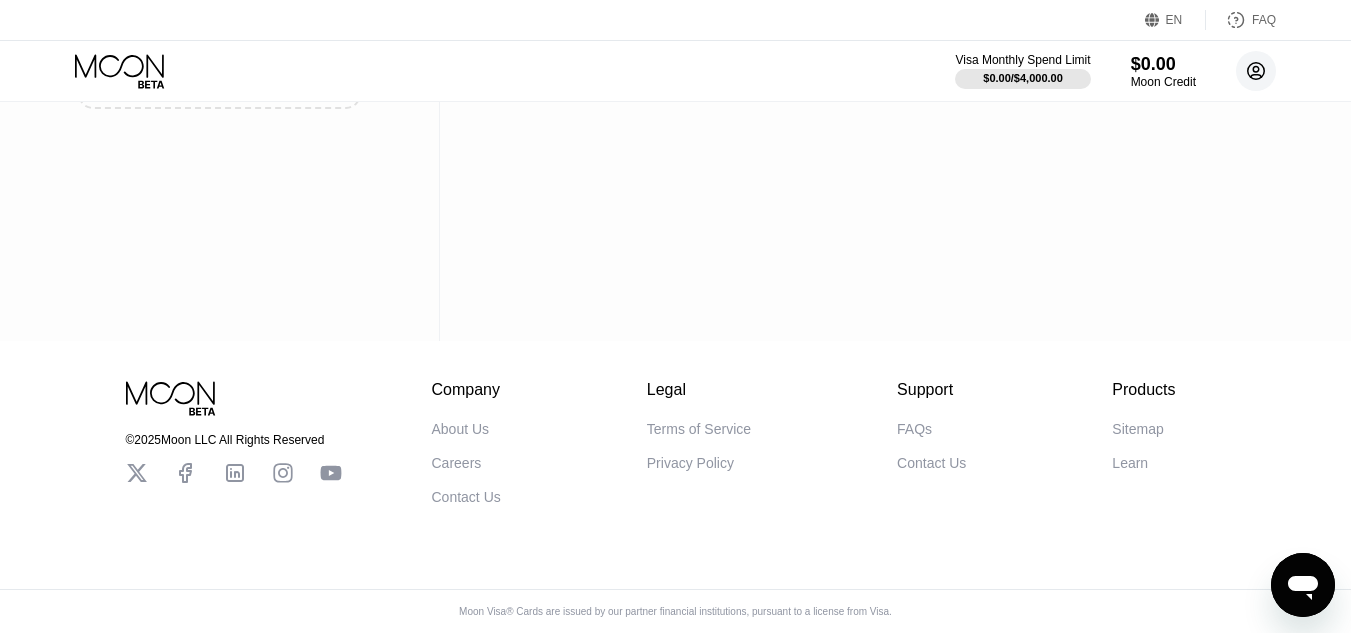 click 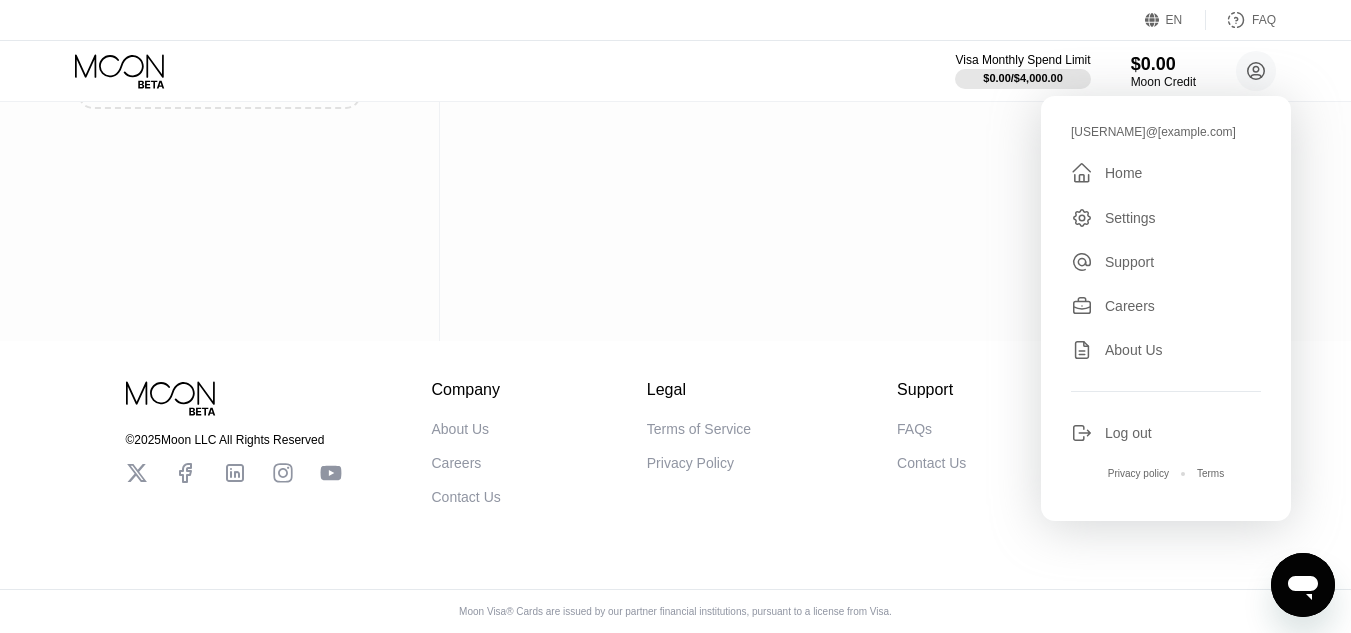 click on "Home" at bounding box center [1123, 173] 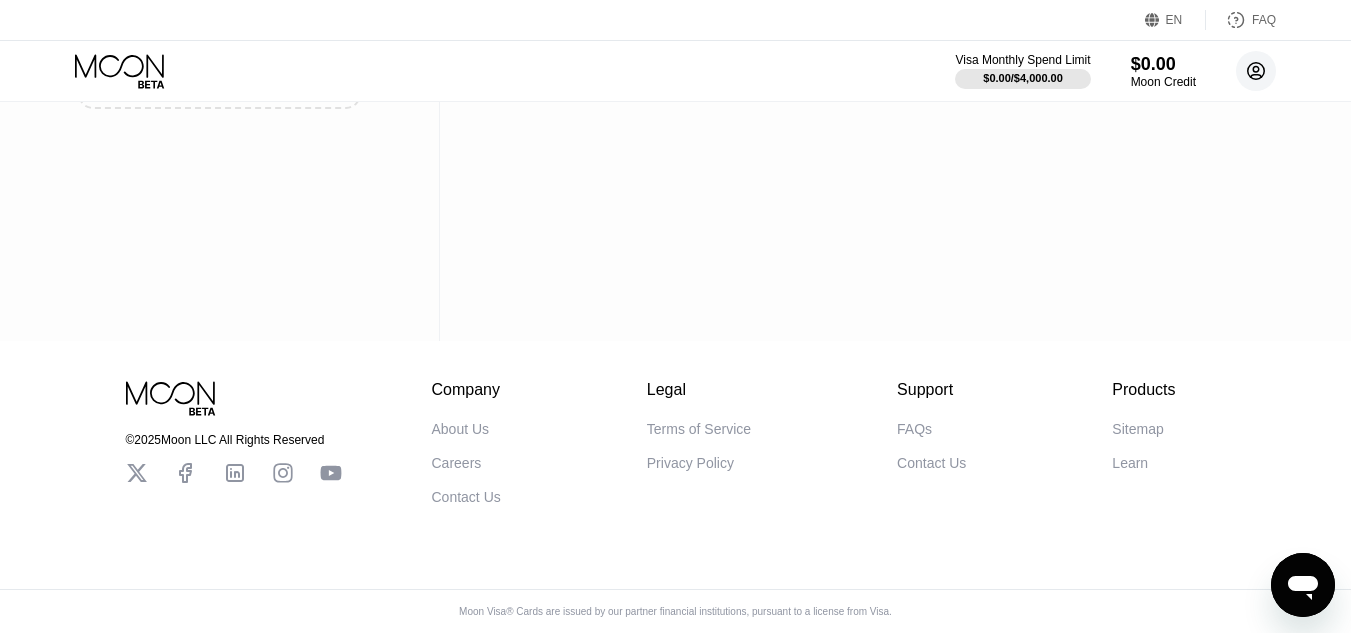 click 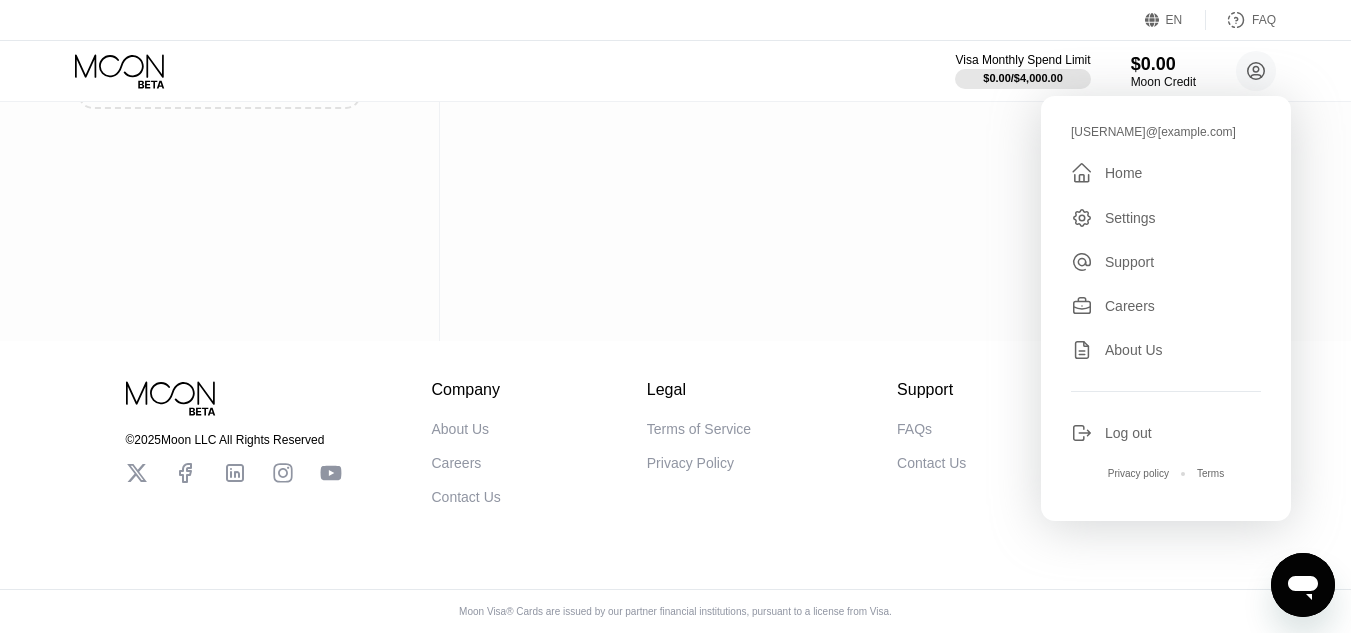 click on "Home" at bounding box center (1123, 173) 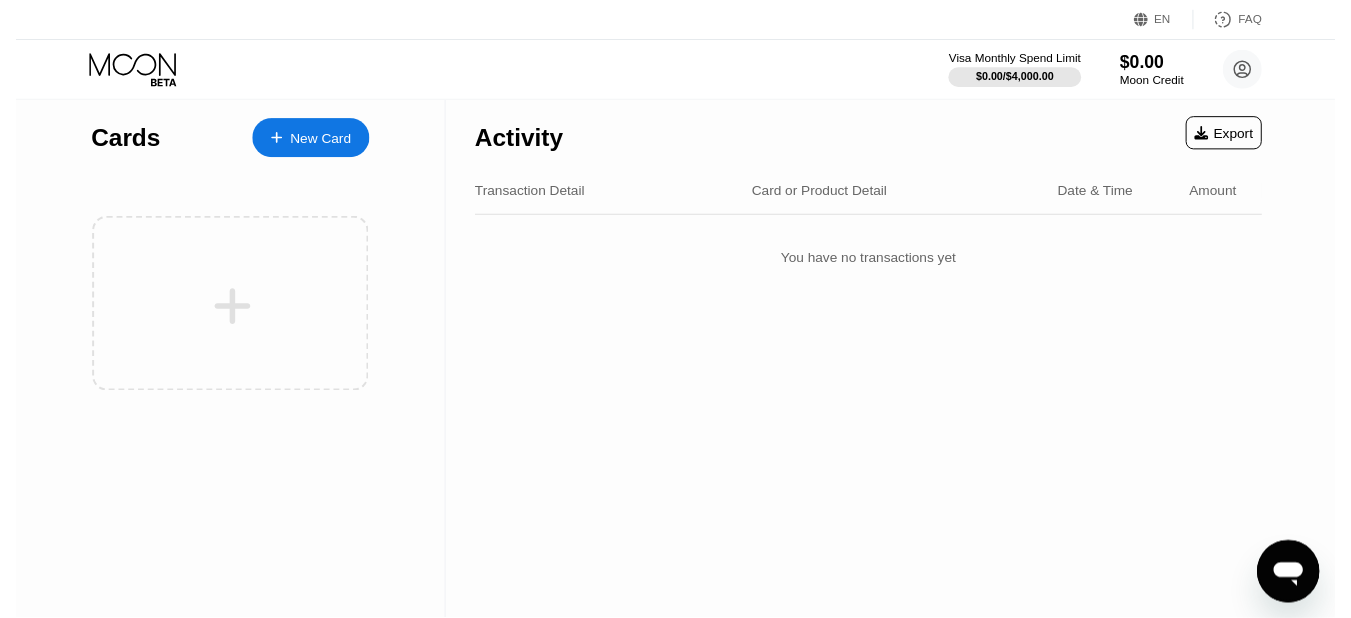 scroll, scrollTop: 0, scrollLeft: 0, axis: both 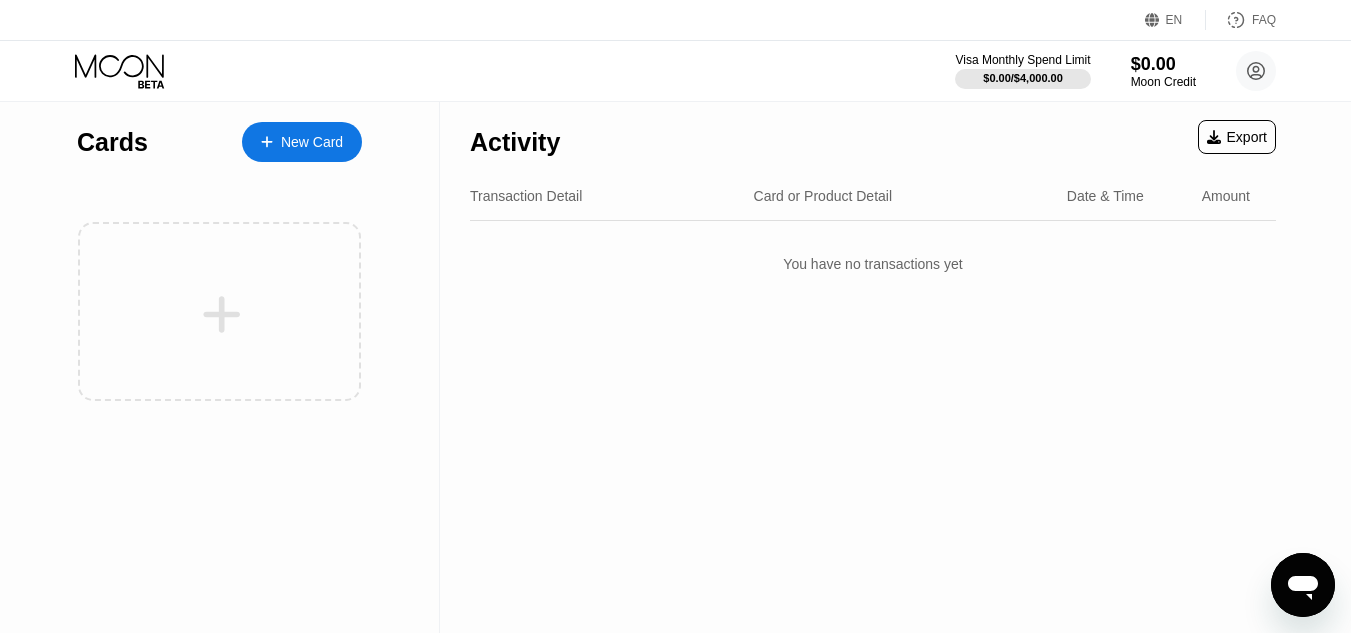 click on "Card or Product Detail" at bounding box center [823, 196] 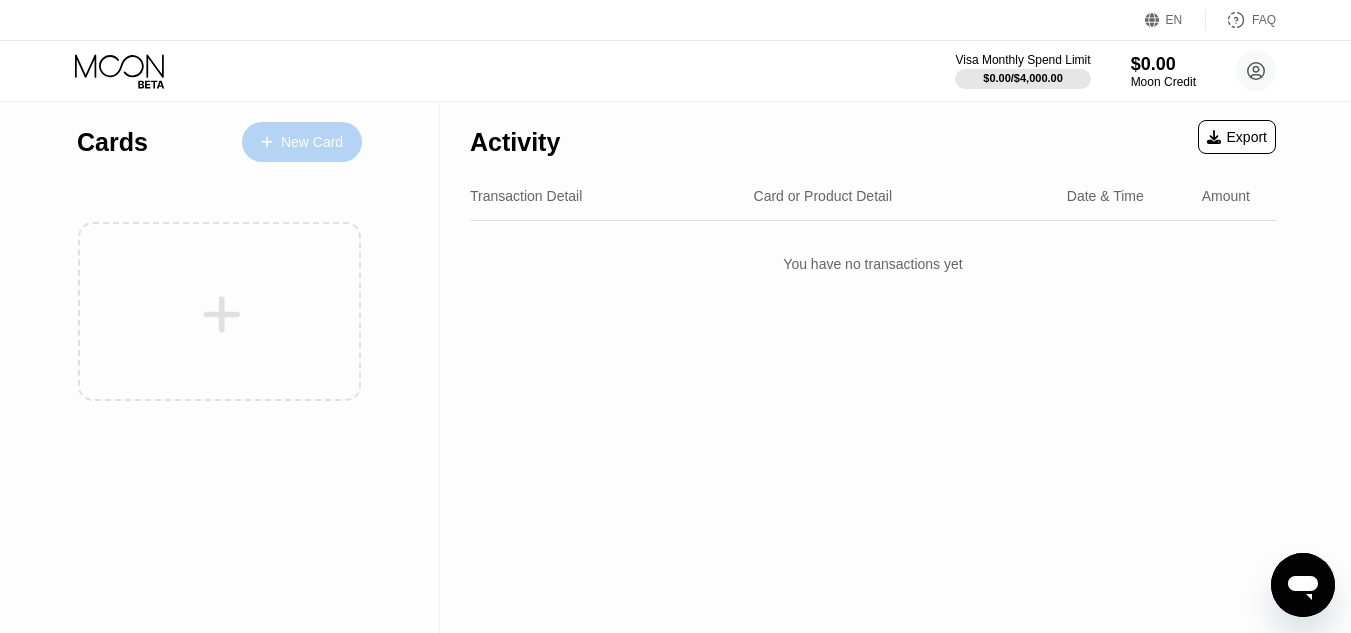 click on "New Card" at bounding box center [312, 142] 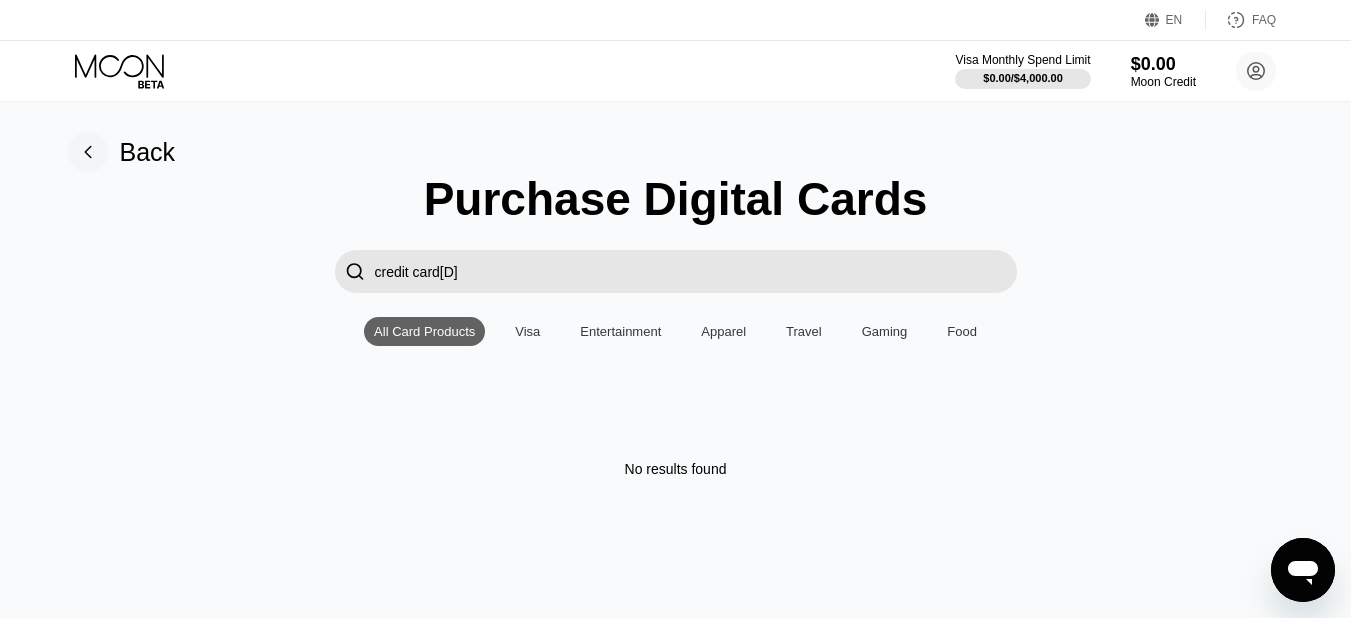 click on "credit card" at bounding box center (696, 271) 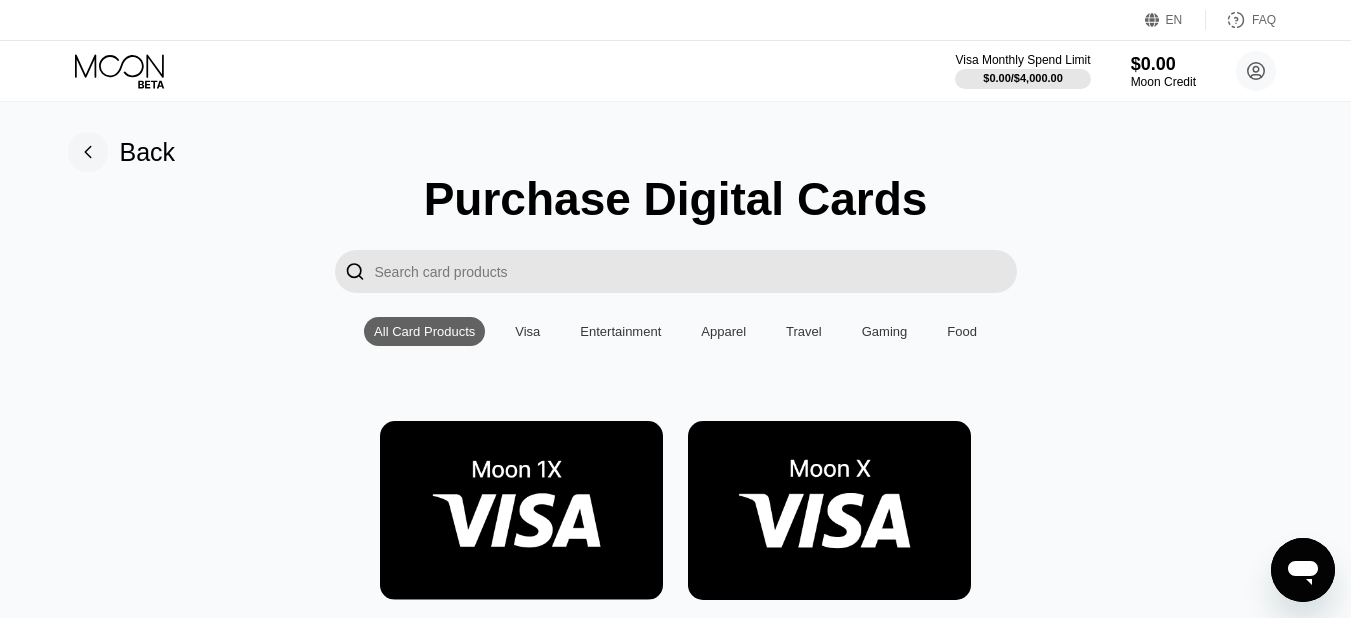 scroll, scrollTop: 200, scrollLeft: 0, axis: vertical 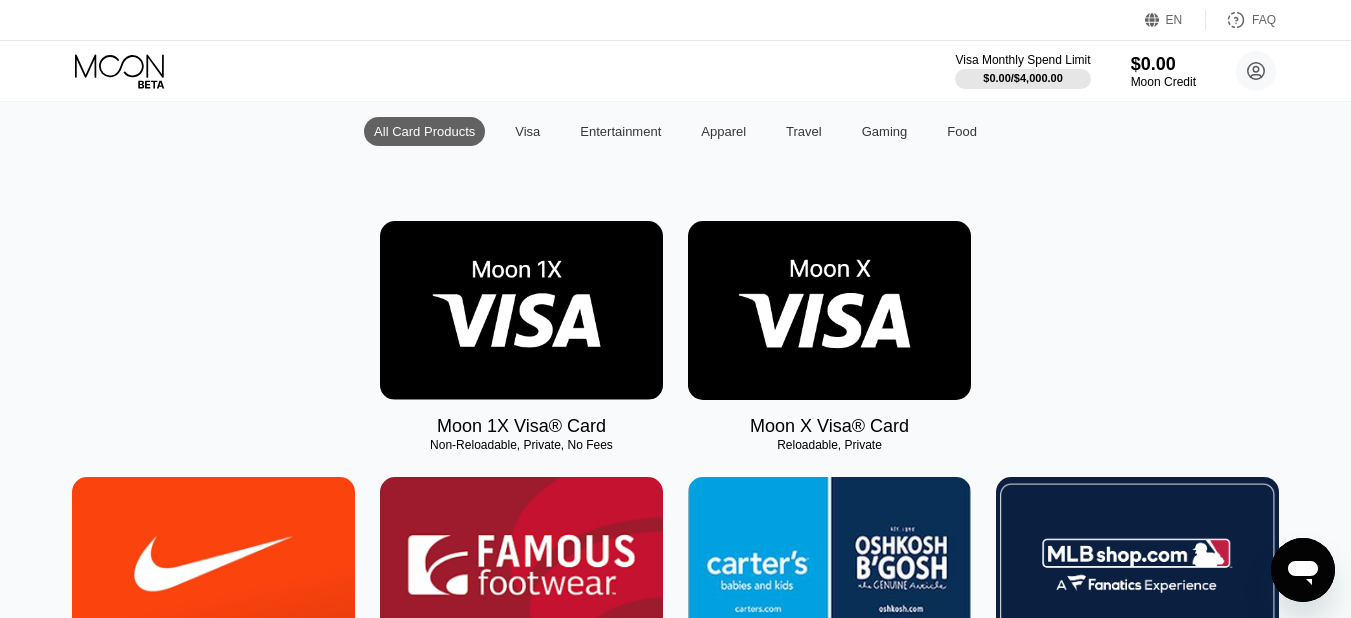 type 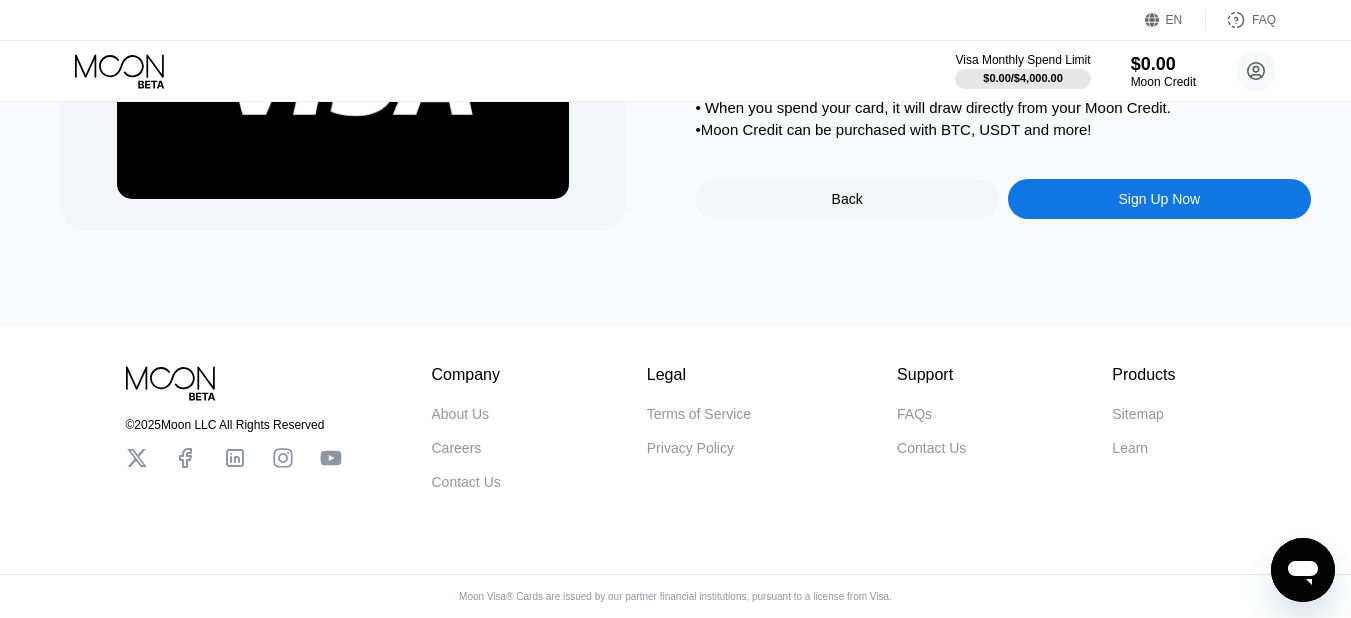 scroll, scrollTop: 307, scrollLeft: 0, axis: vertical 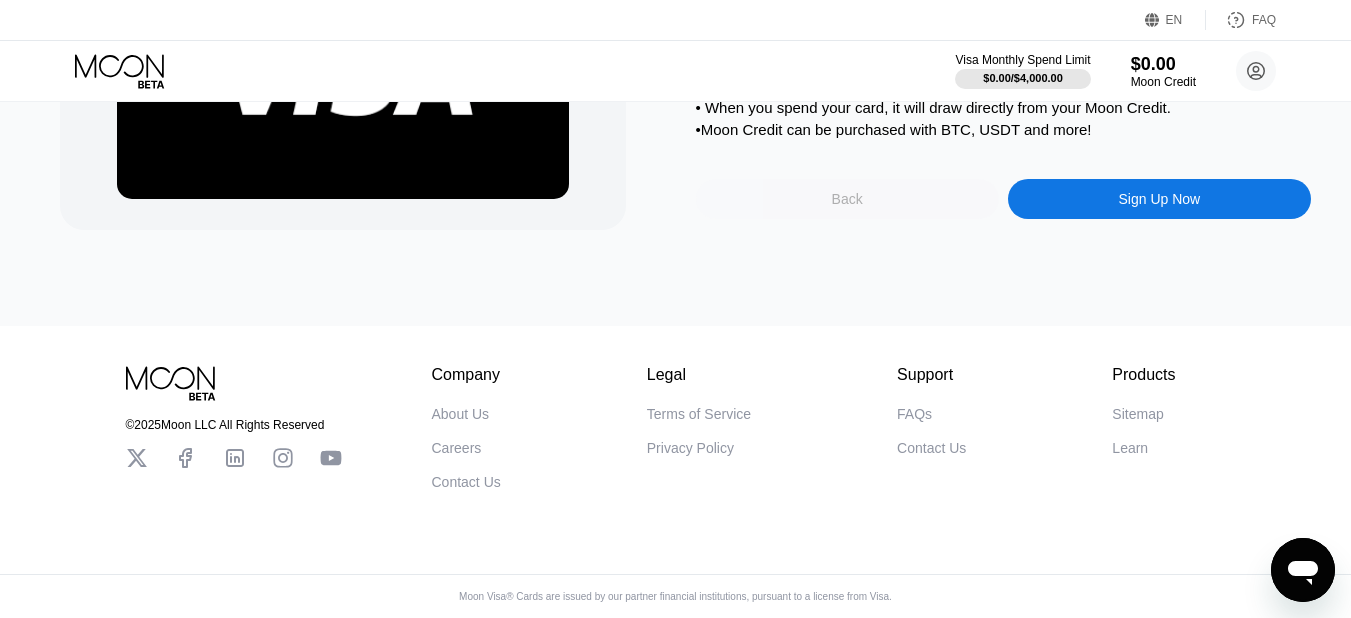 click on "Back" at bounding box center [847, 199] 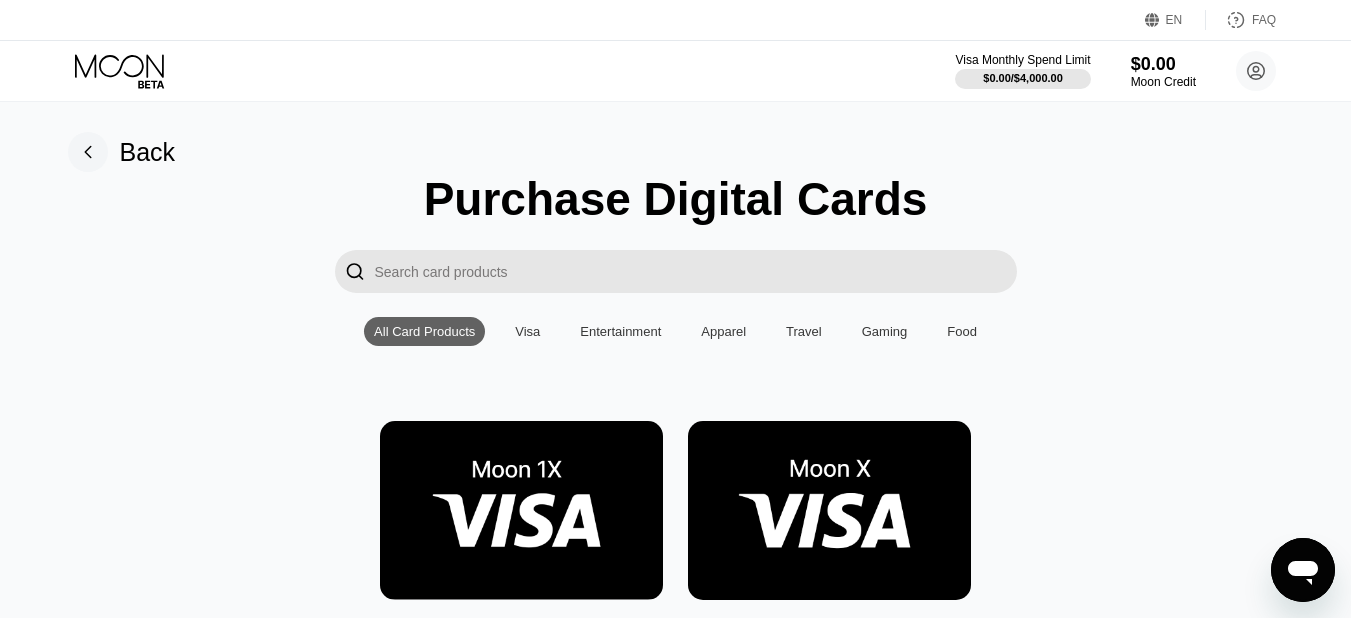 scroll, scrollTop: 0, scrollLeft: 0, axis: both 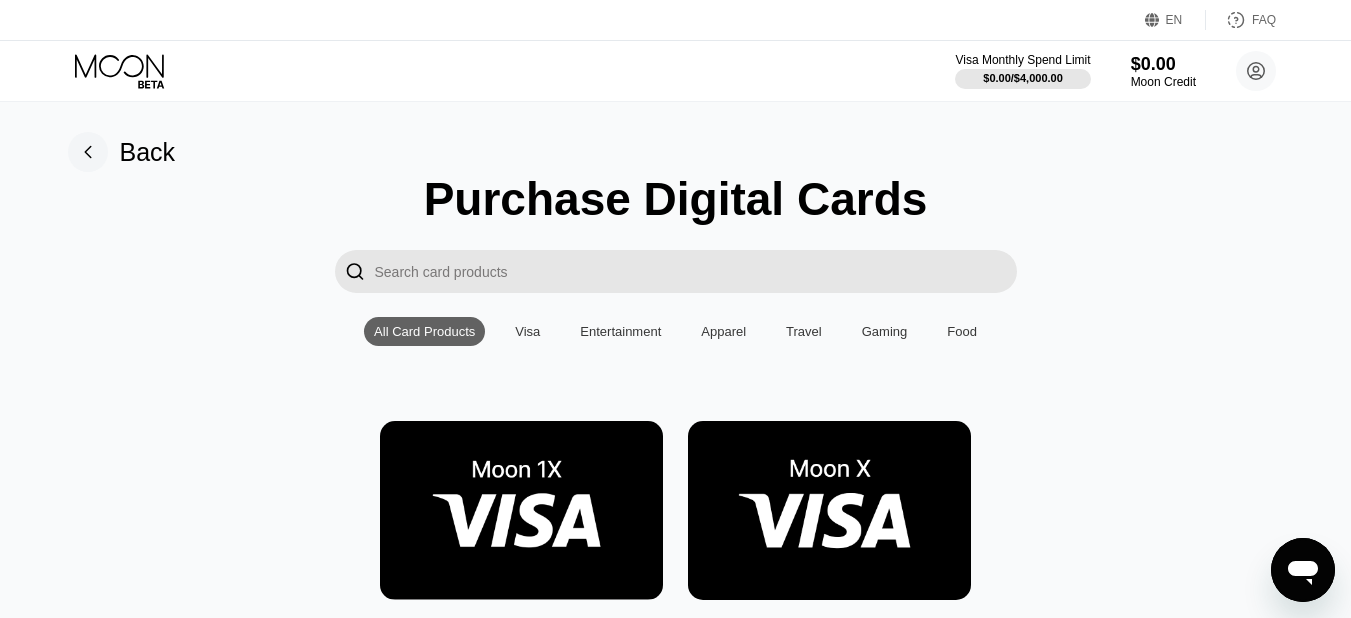 click at bounding box center (521, 510) 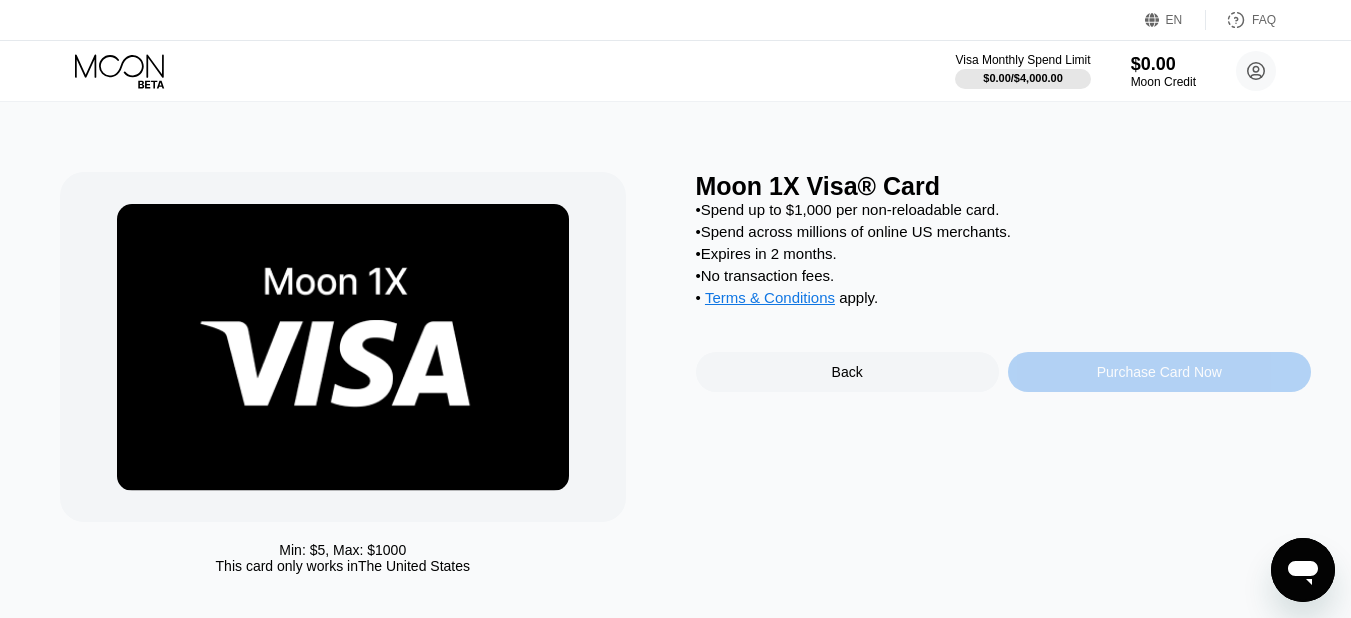 click on "Purchase Card Now" at bounding box center (1159, 372) 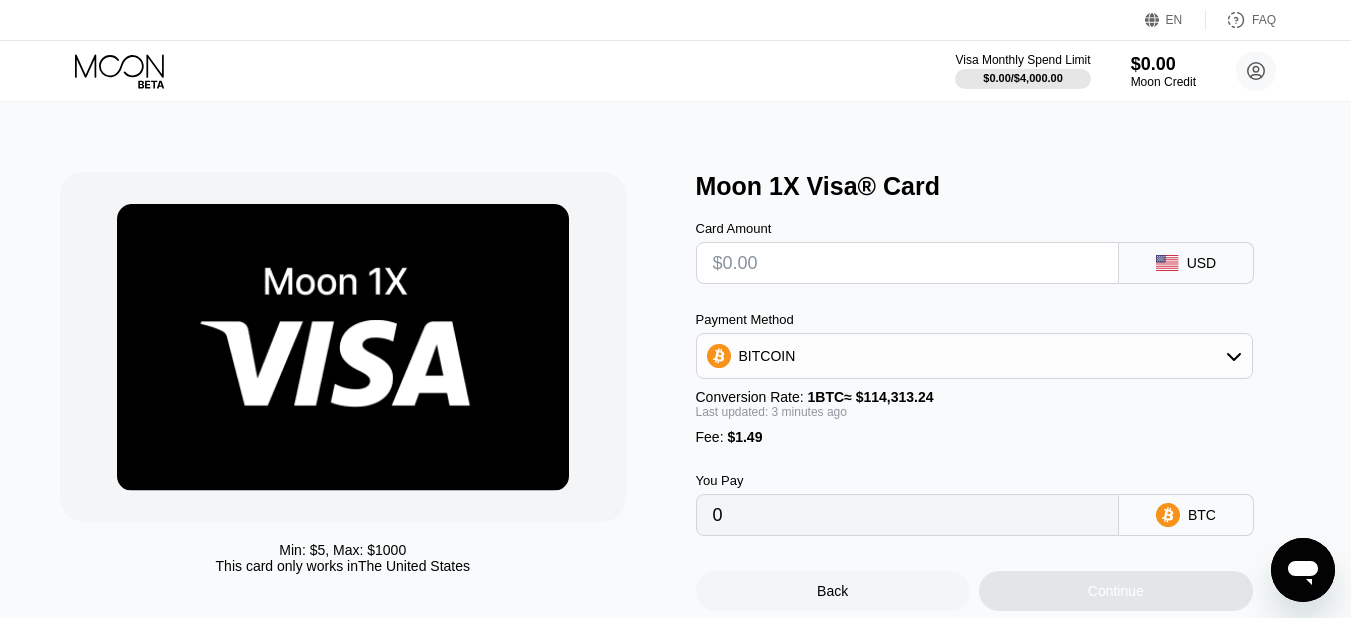 click at bounding box center [907, 263] 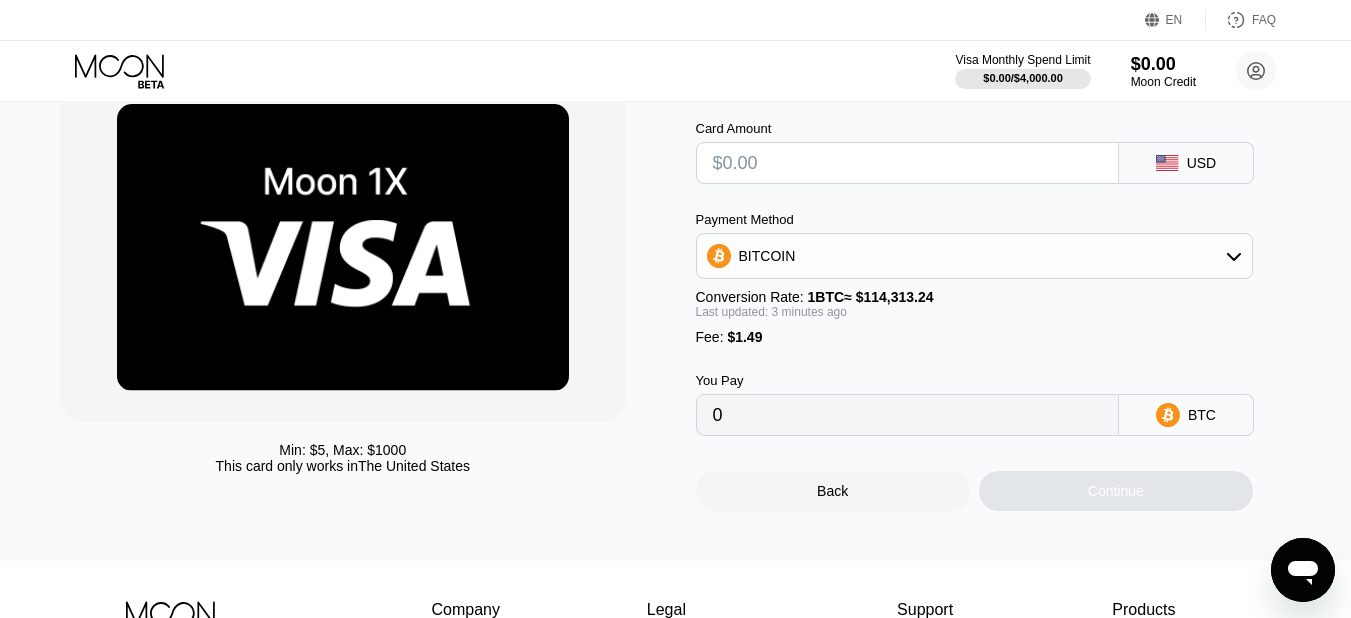 scroll, scrollTop: 0, scrollLeft: 0, axis: both 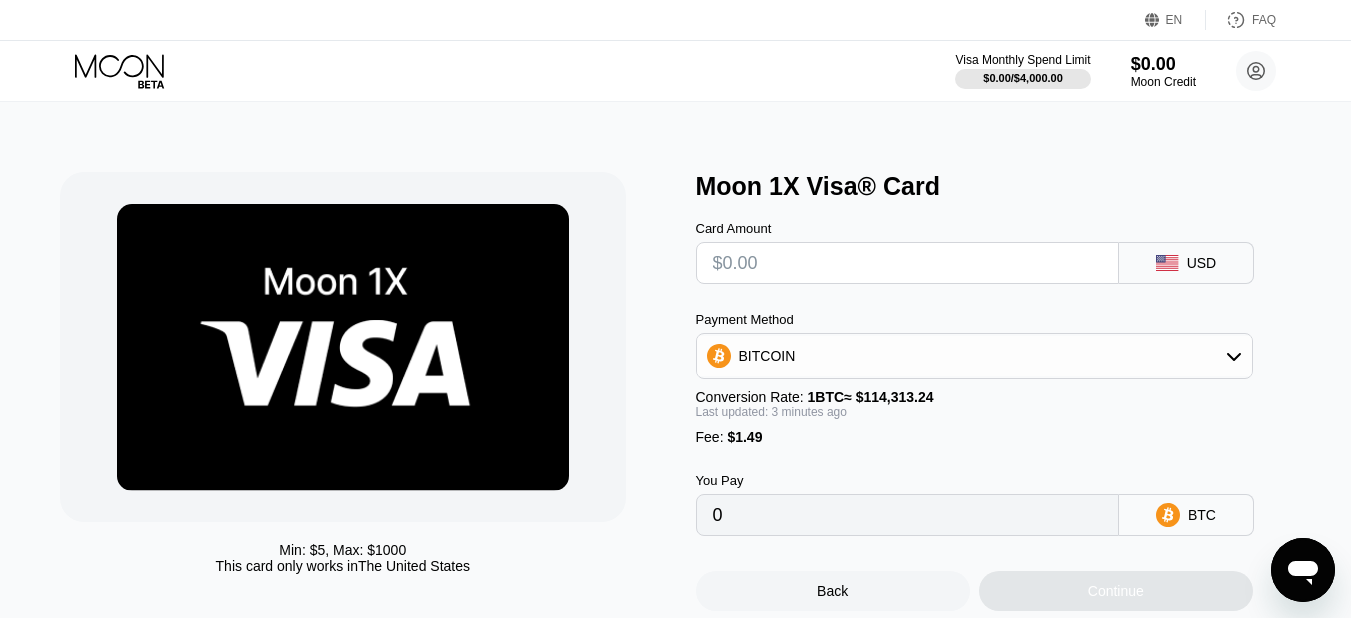 type on "$4" 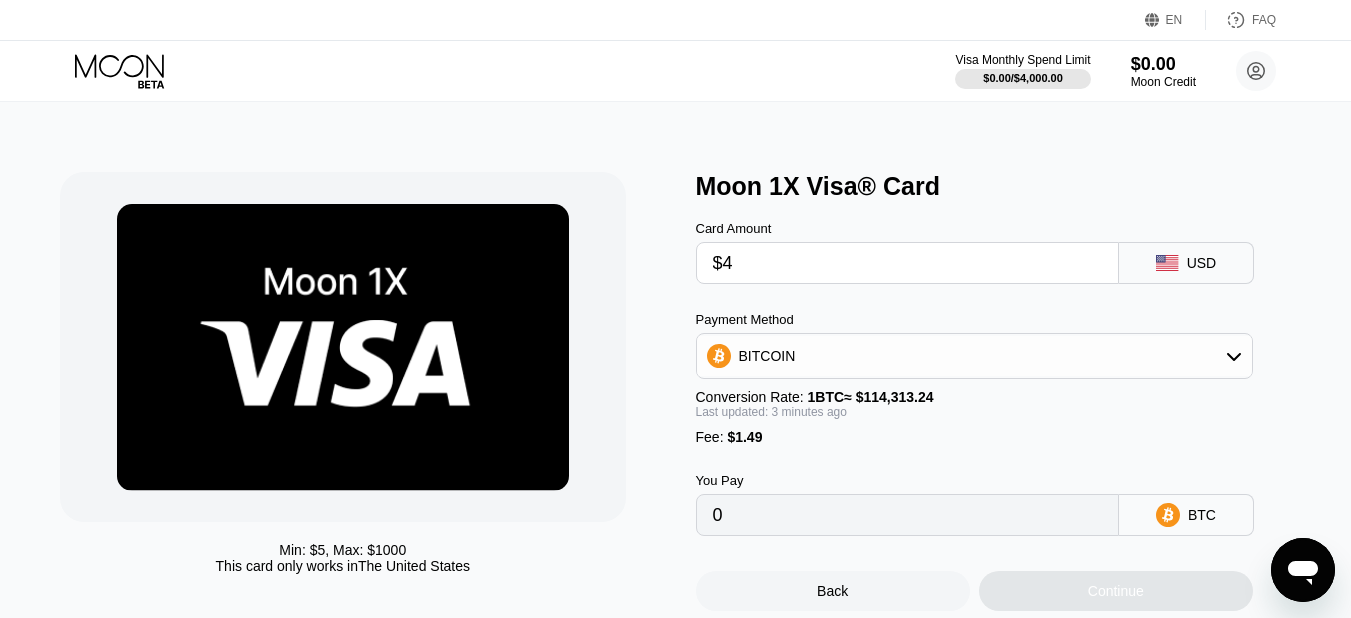 type on "0.00004803" 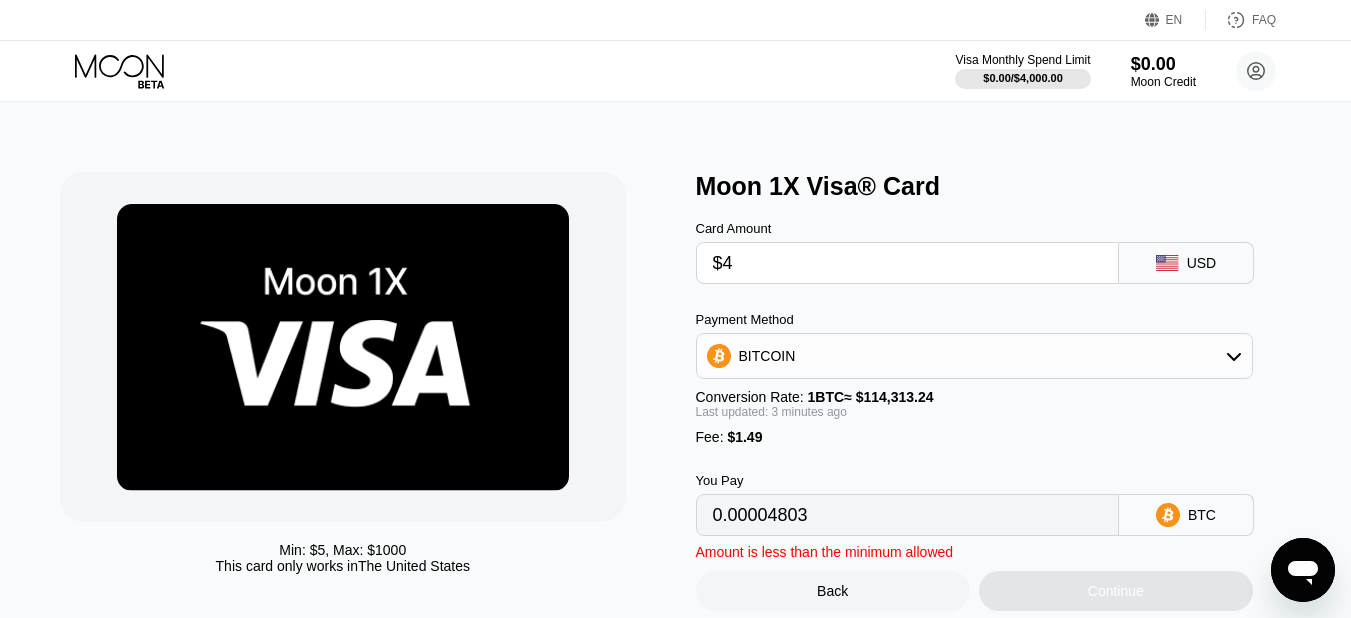 type on "$40" 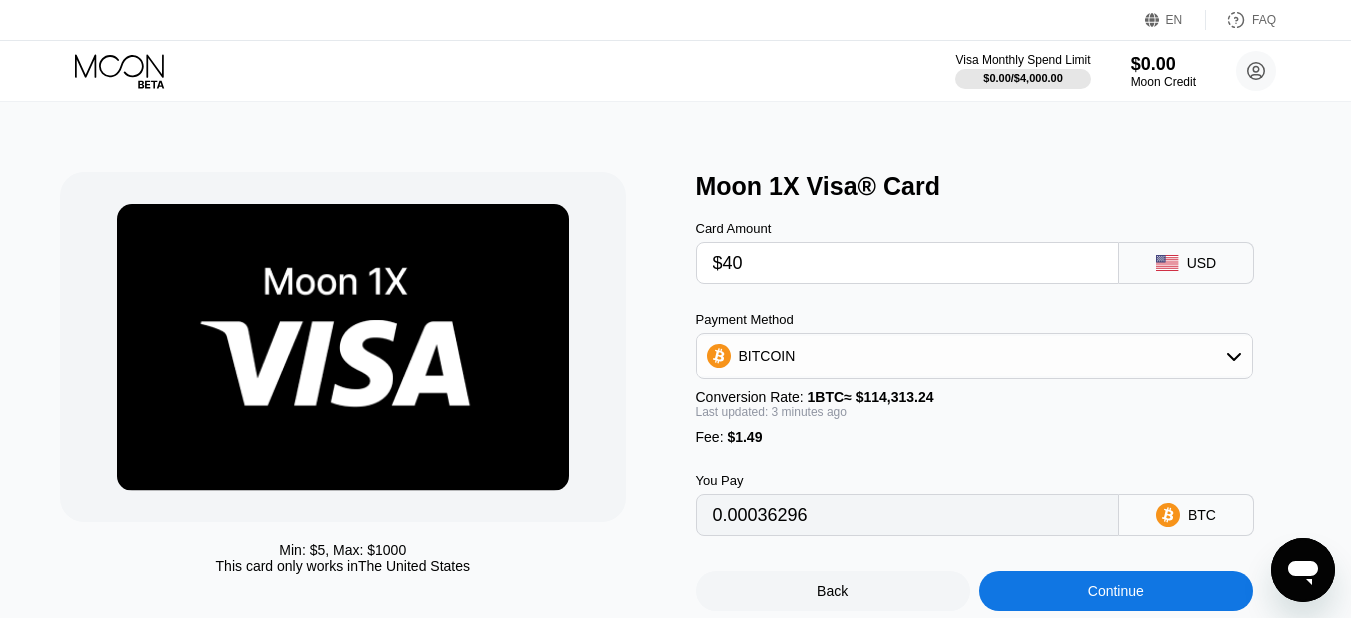 type on "0.00036297" 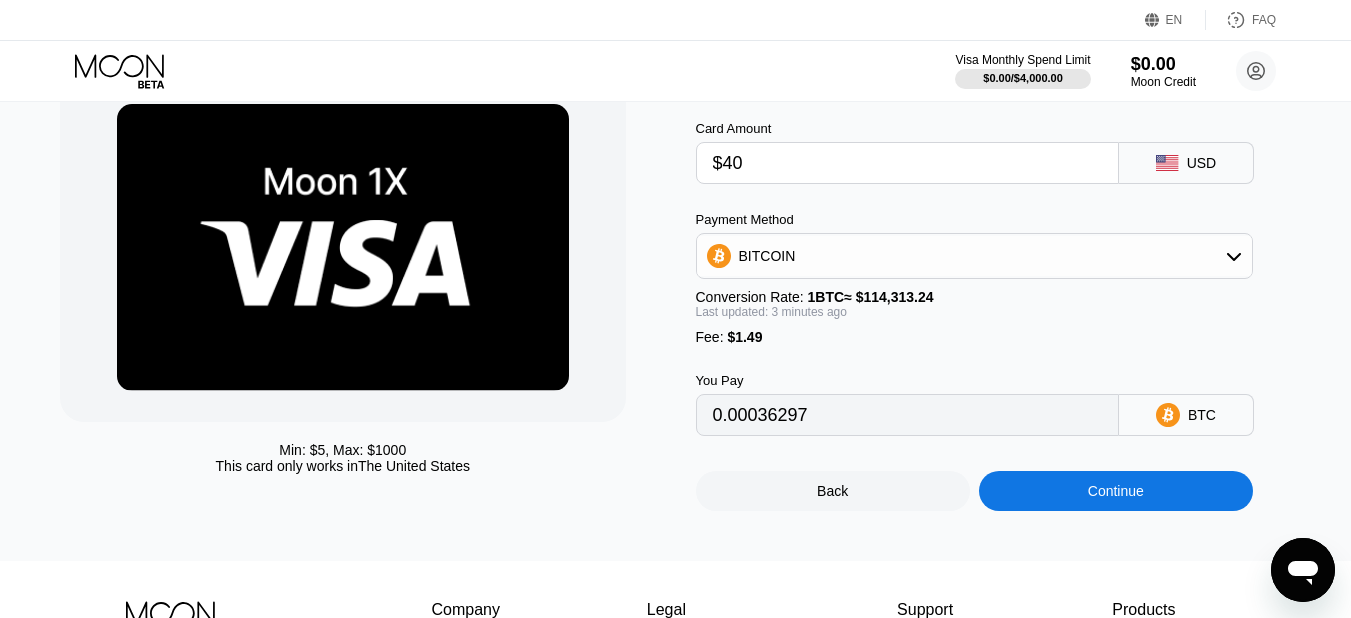 scroll, scrollTop: 0, scrollLeft: 0, axis: both 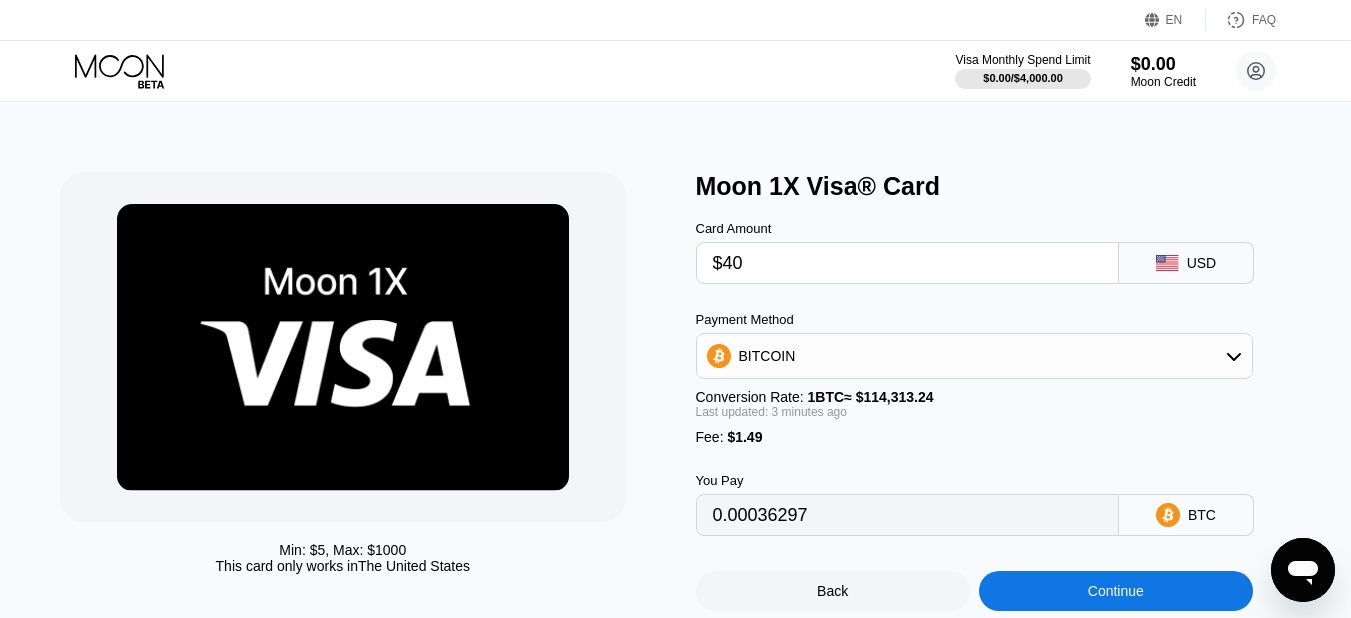 type on "$40" 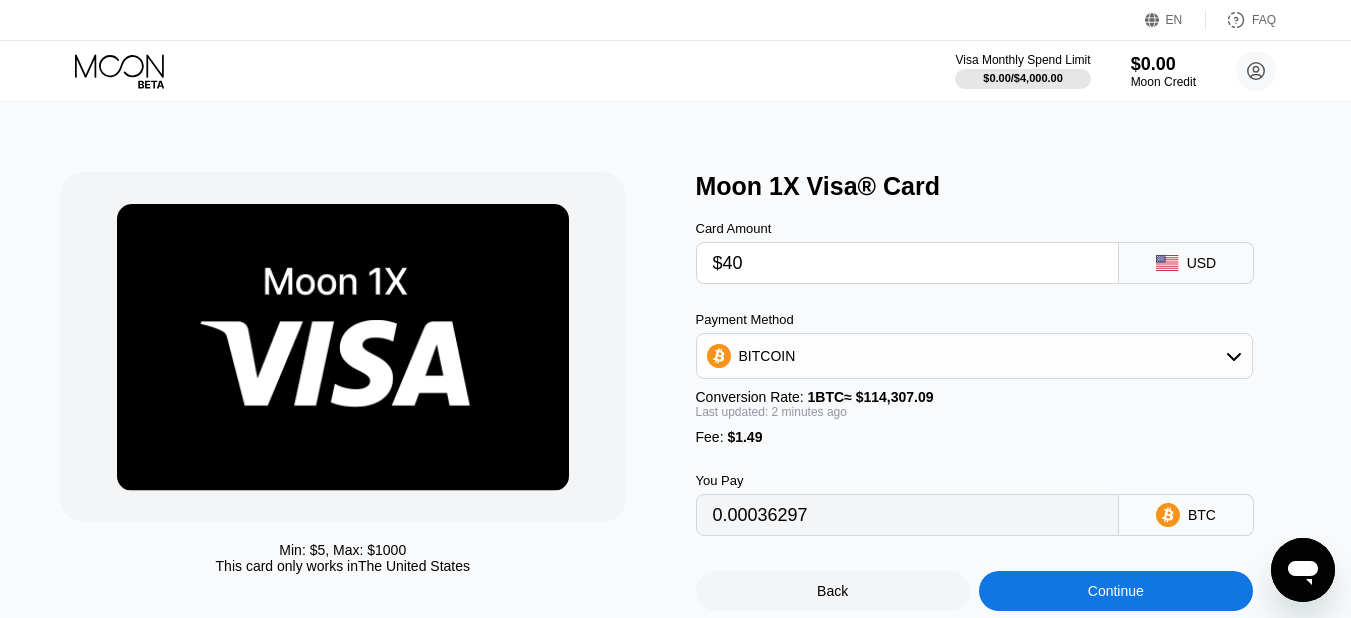 scroll, scrollTop: 0, scrollLeft: 0, axis: both 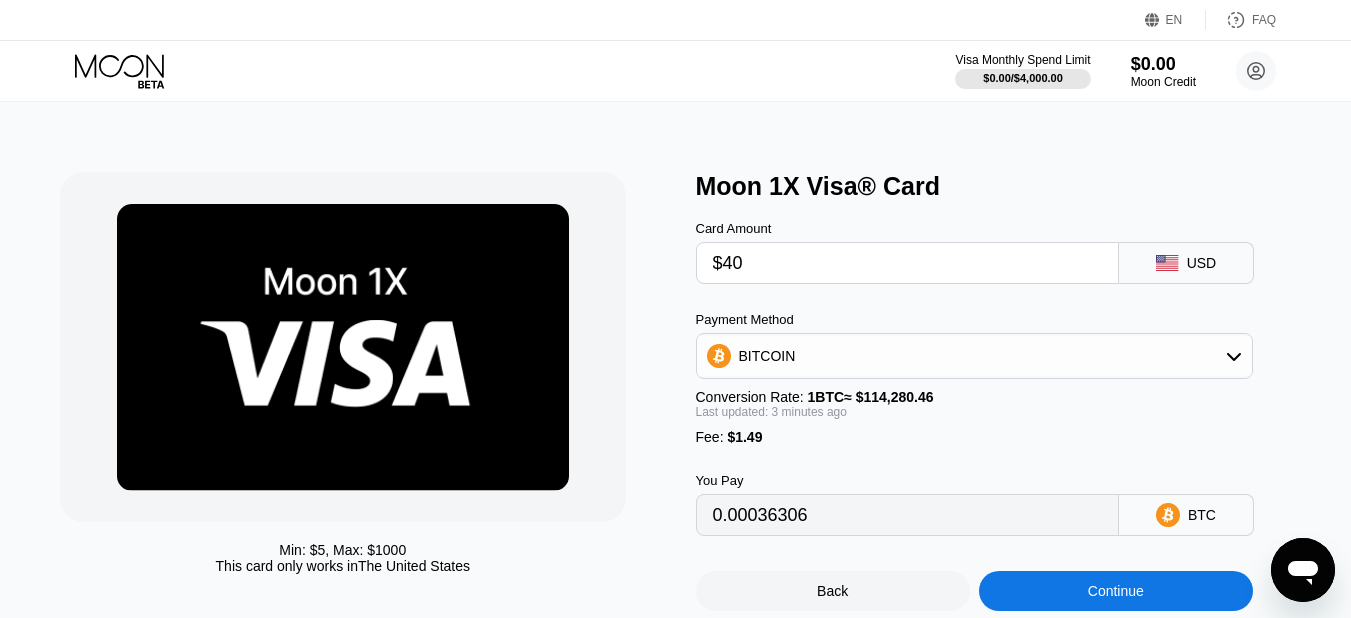 type on "0.00036311" 